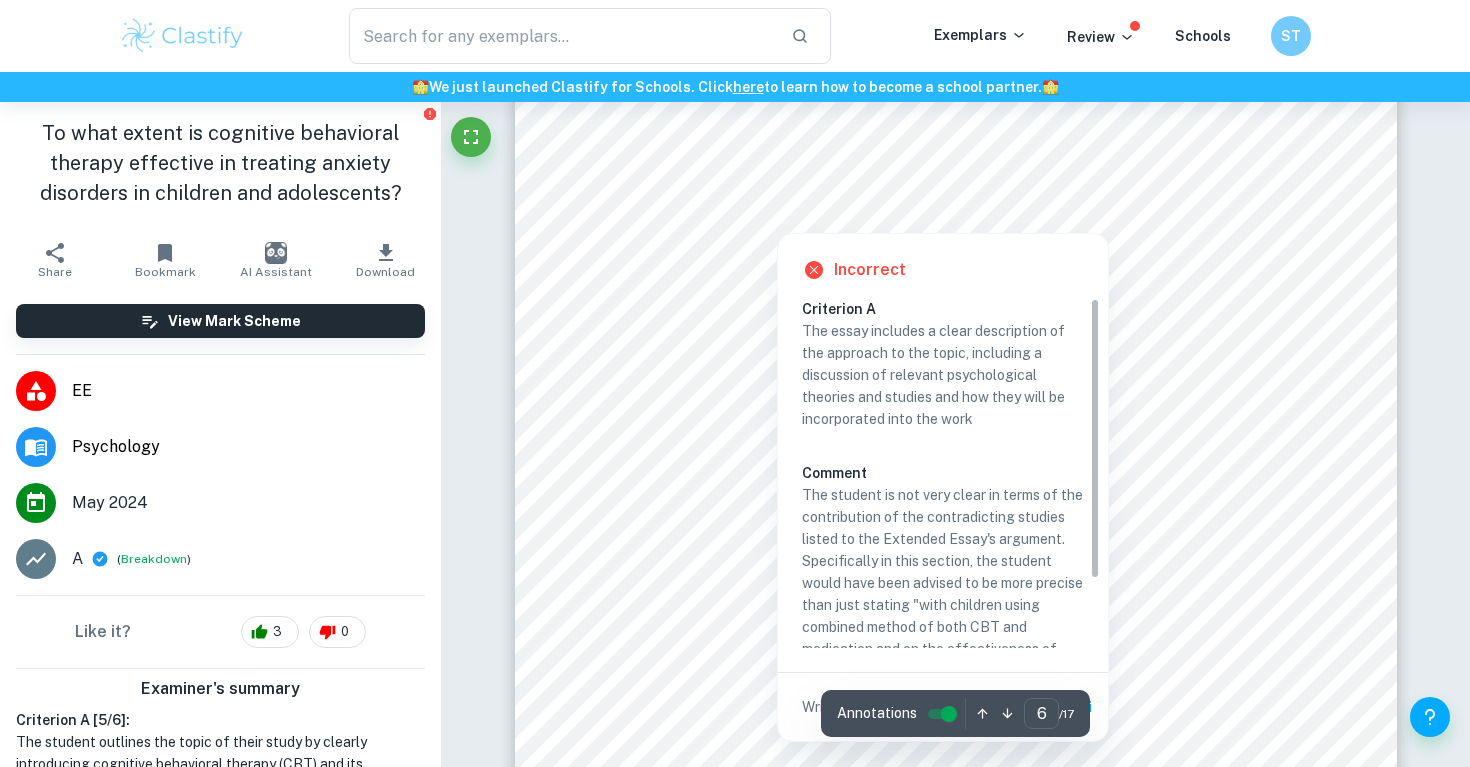 scroll, scrollTop: 6487, scrollLeft: 0, axis: vertical 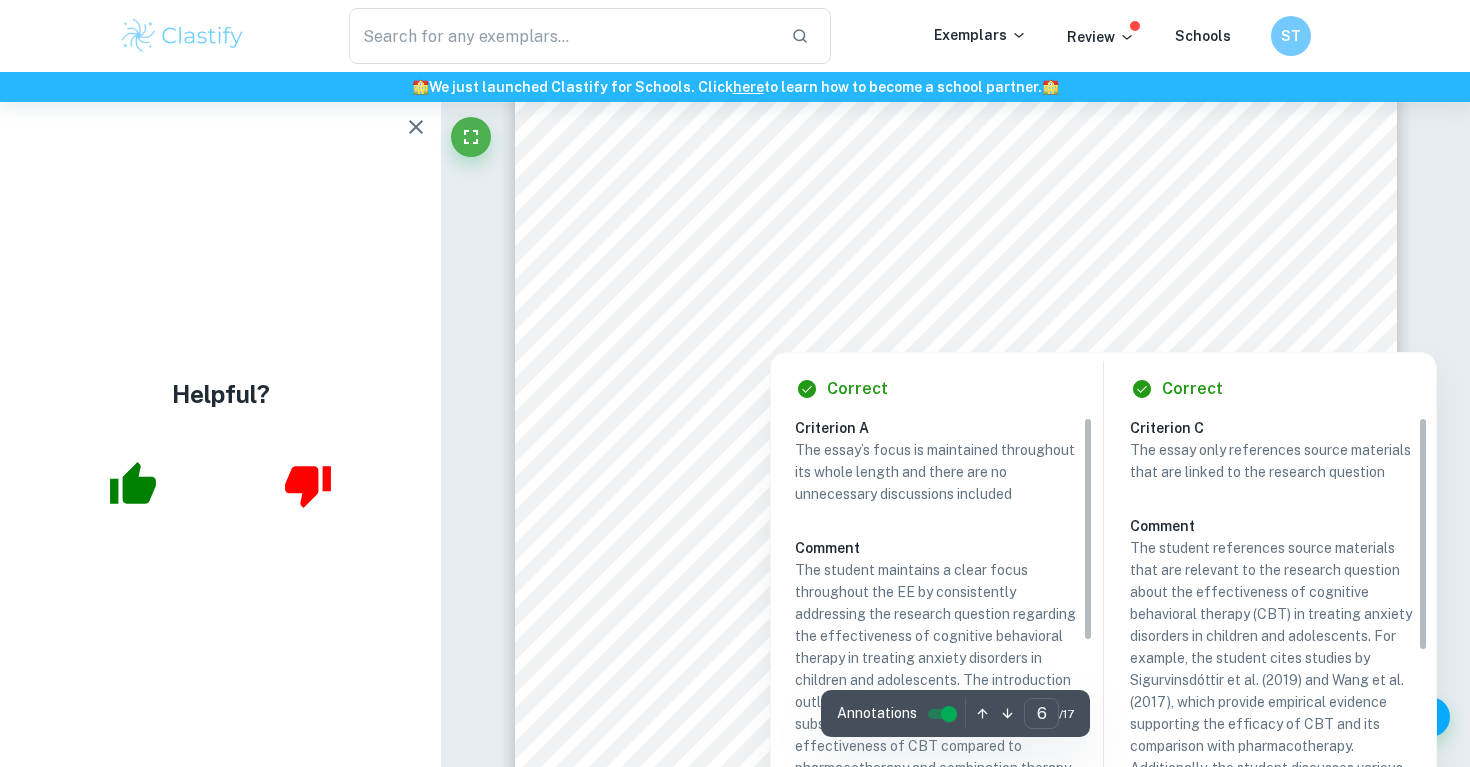 click 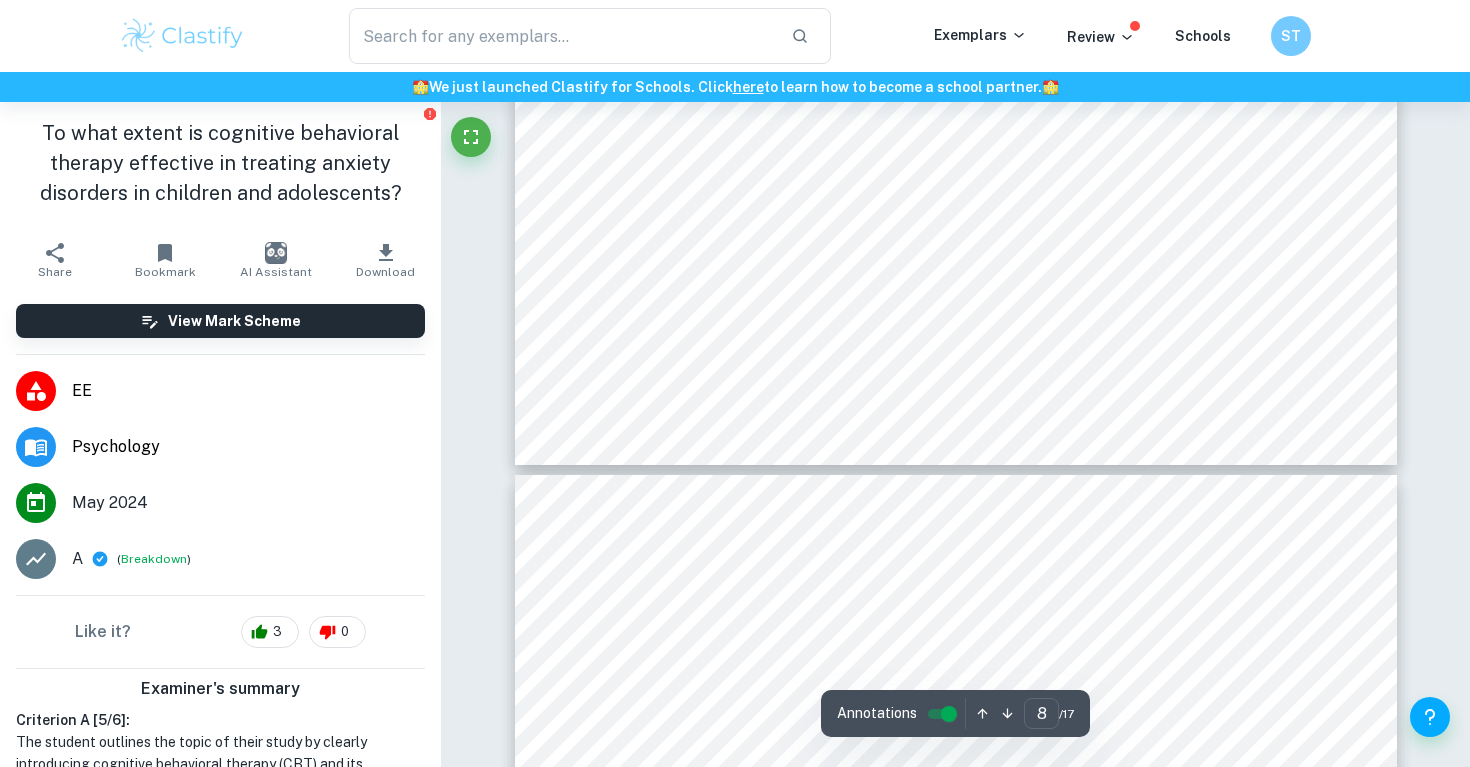 scroll, scrollTop: 9838, scrollLeft: 0, axis: vertical 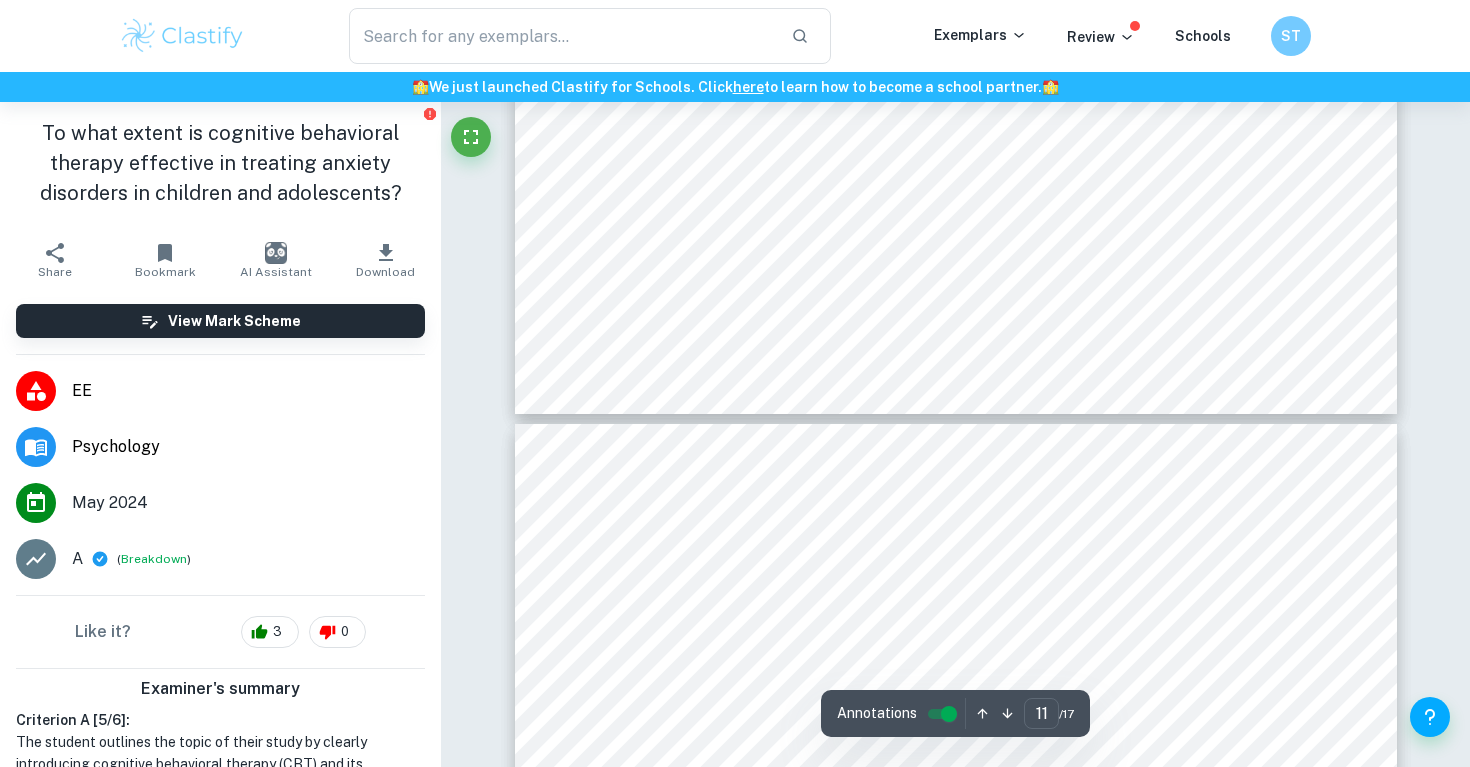type on "12" 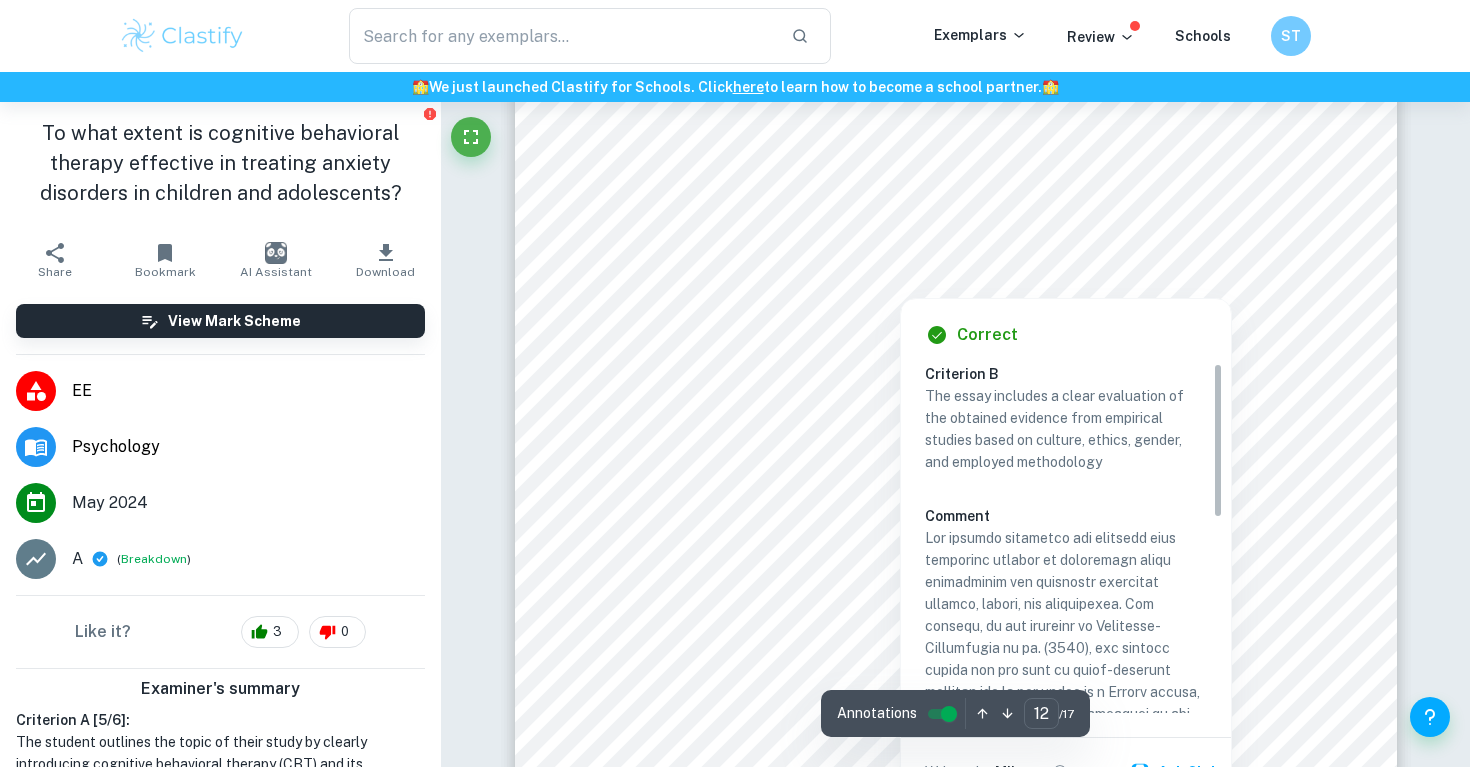 scroll, scrollTop: 14878, scrollLeft: 0, axis: vertical 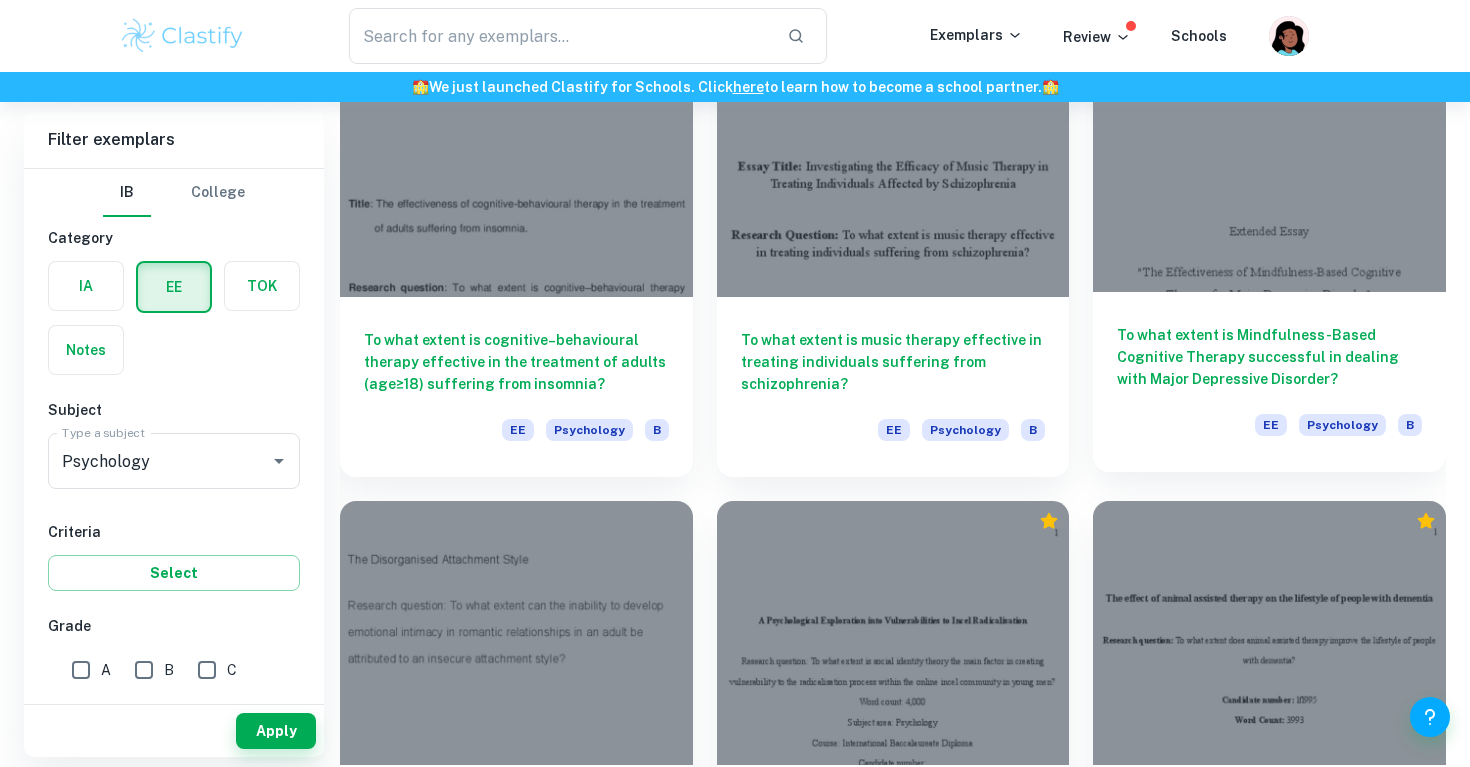 click on "To what extent is Mindfulness-Based Cognitive Therapy successful
in dealing with Major Depressive Disorder?" at bounding box center (1269, 357) 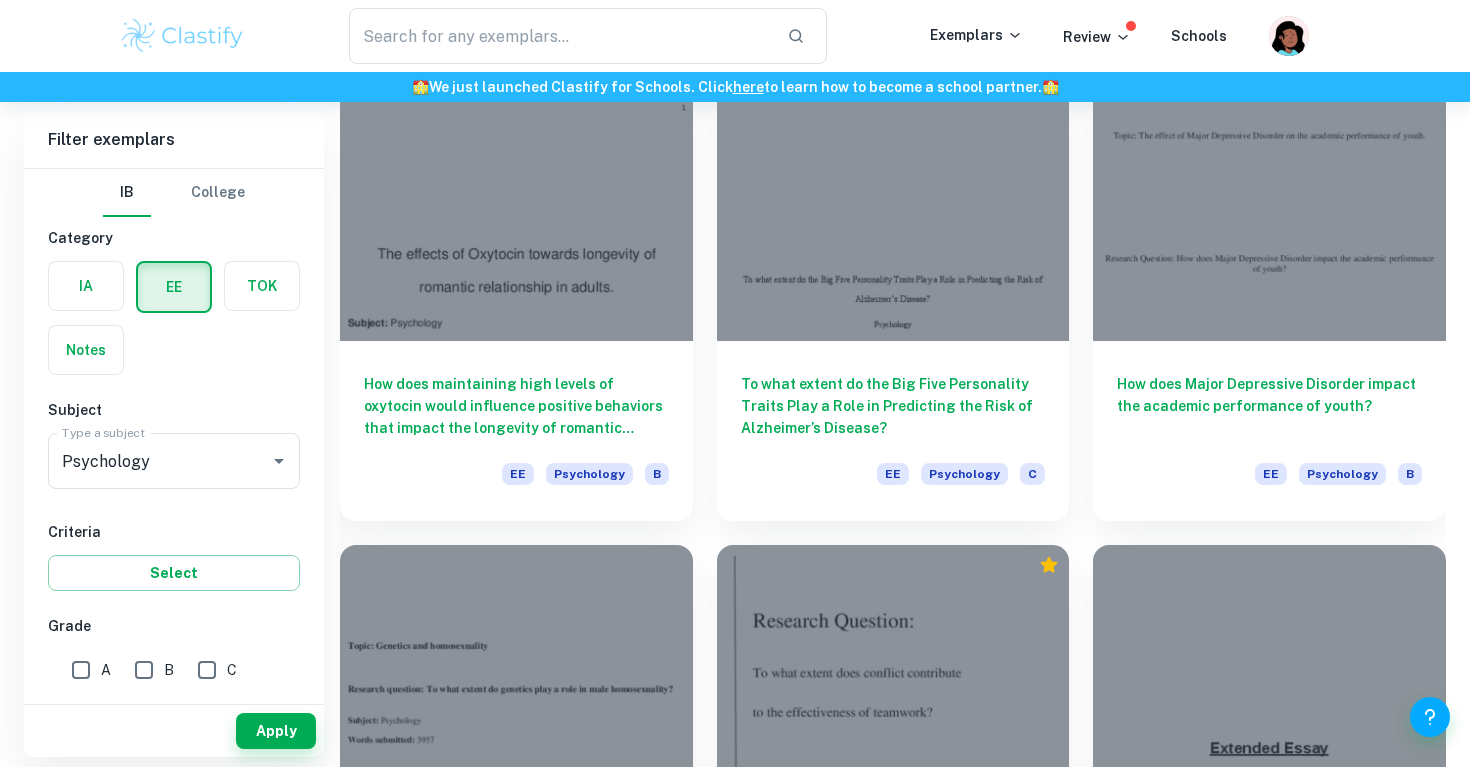 scroll, scrollTop: 4438, scrollLeft: 0, axis: vertical 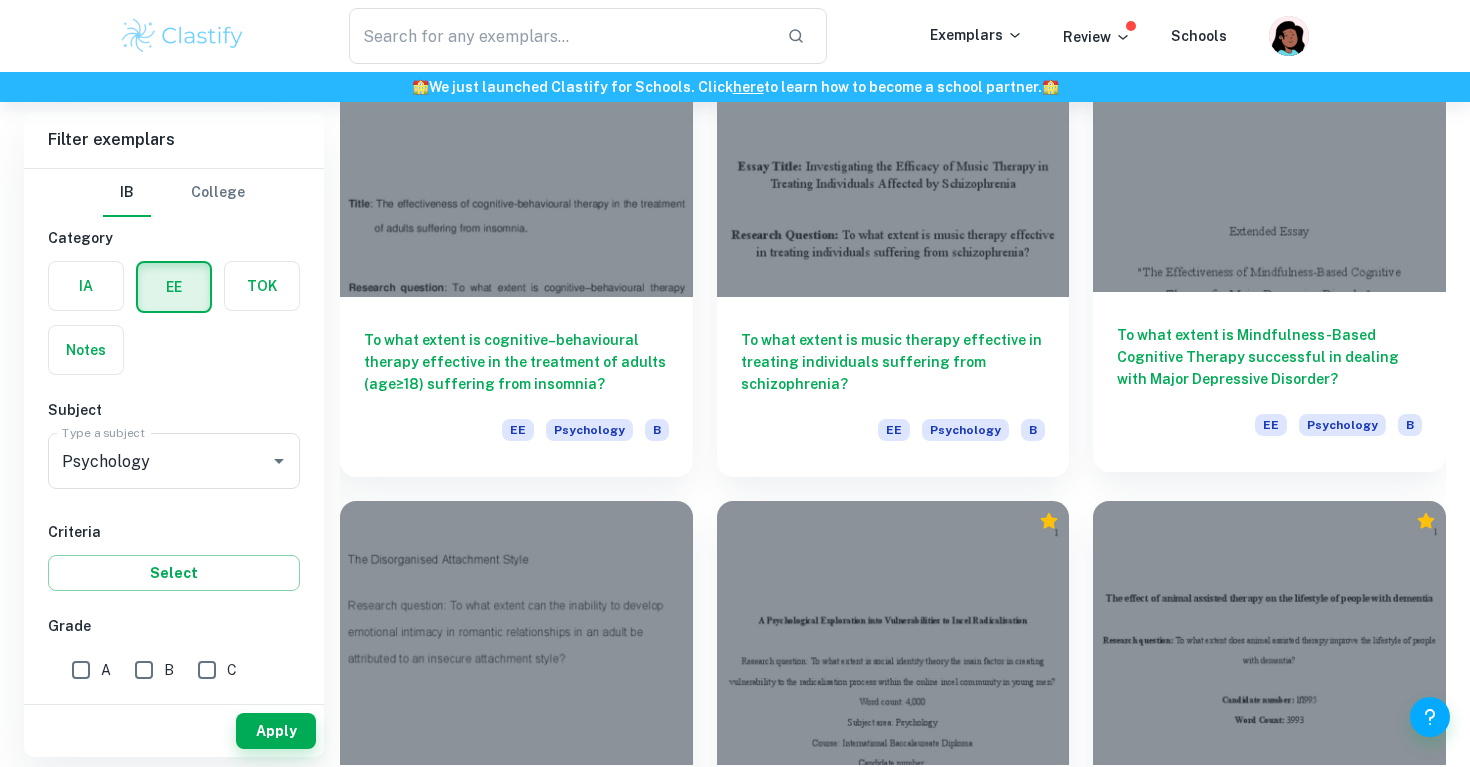 click on "To what extent is Mindfulness-Based Cognitive Therapy successful
in dealing with Major Depressive Disorder?" at bounding box center [1269, 357] 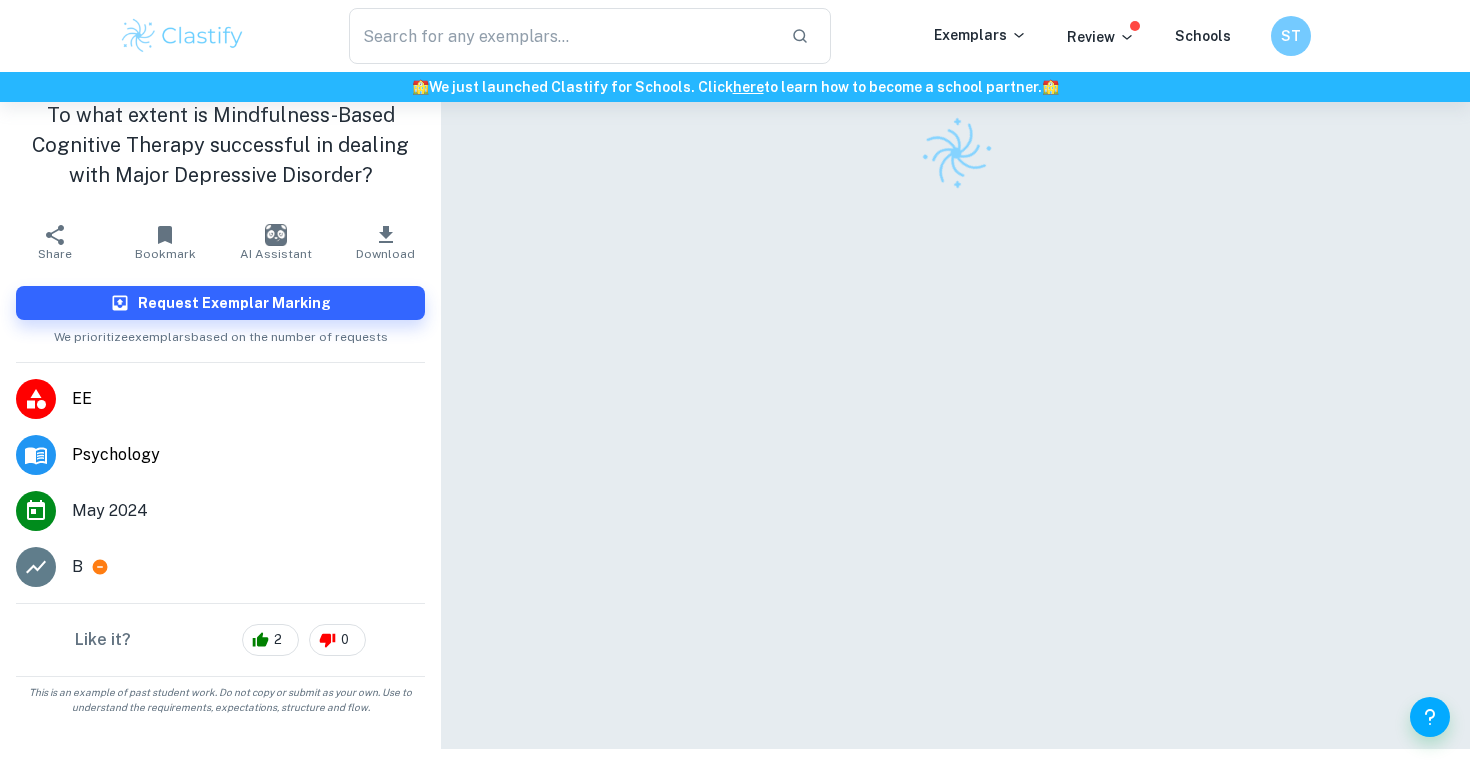 scroll, scrollTop: 102, scrollLeft: 0, axis: vertical 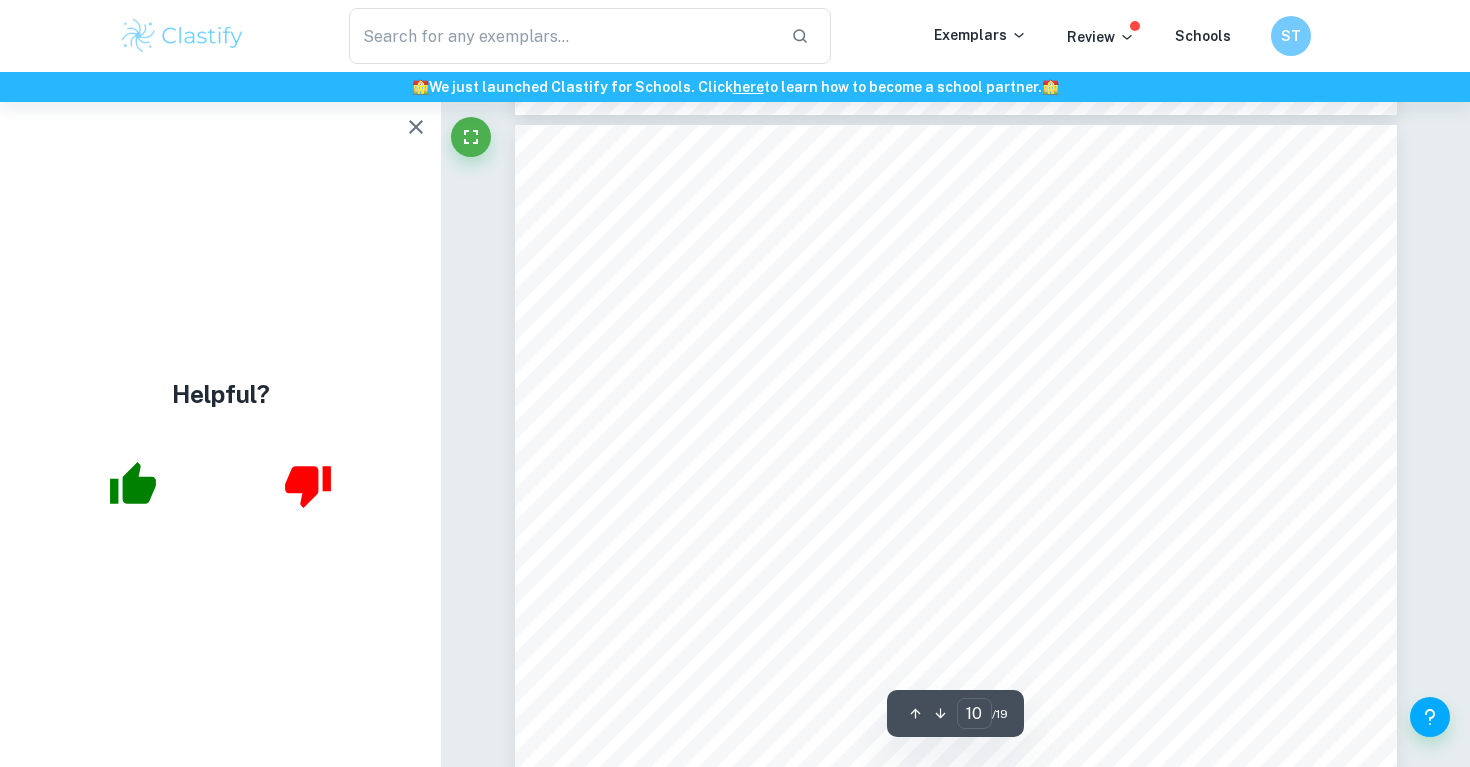 click at bounding box center [416, 127] 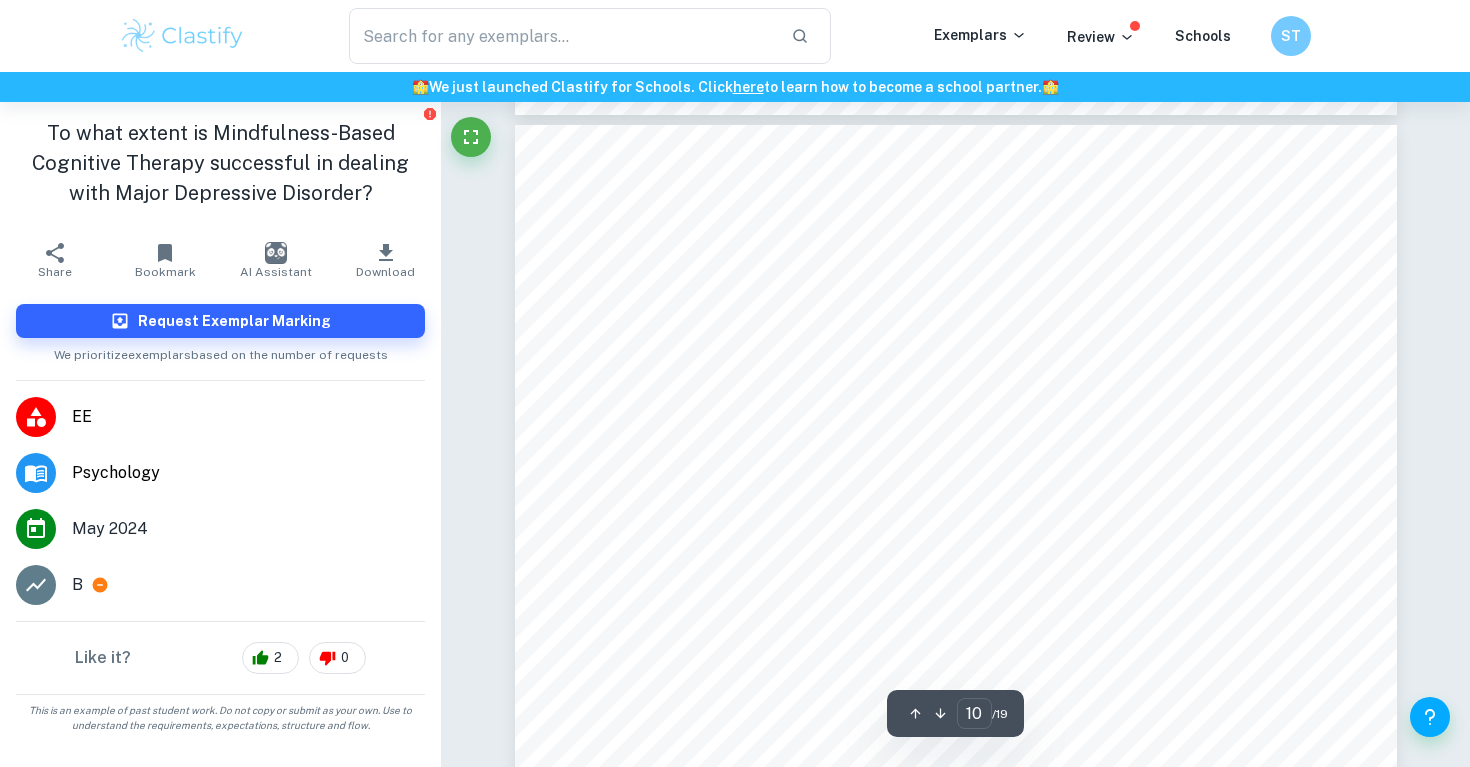 scroll, scrollTop: 11635, scrollLeft: 0, axis: vertical 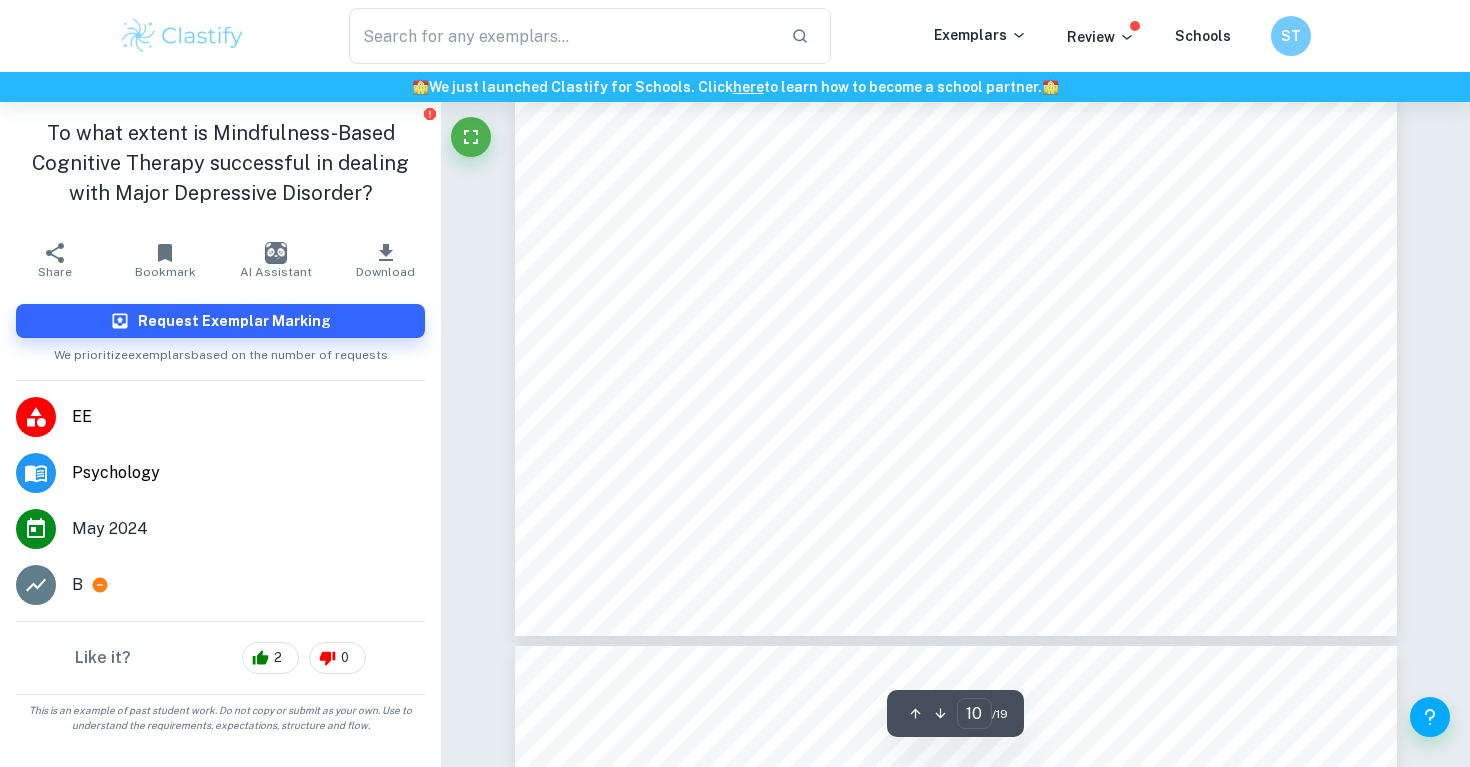 type on "11" 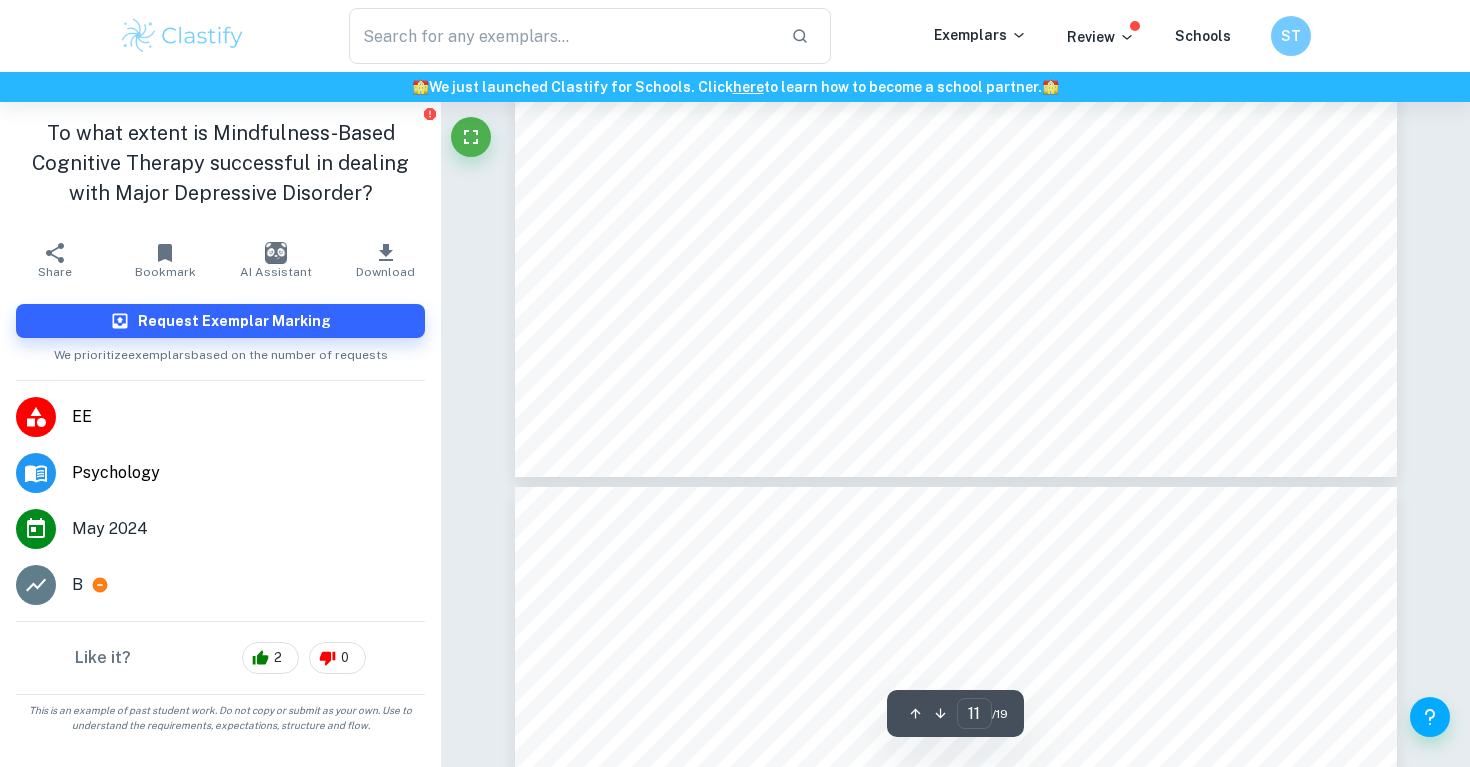 scroll, scrollTop: 13664, scrollLeft: 0, axis: vertical 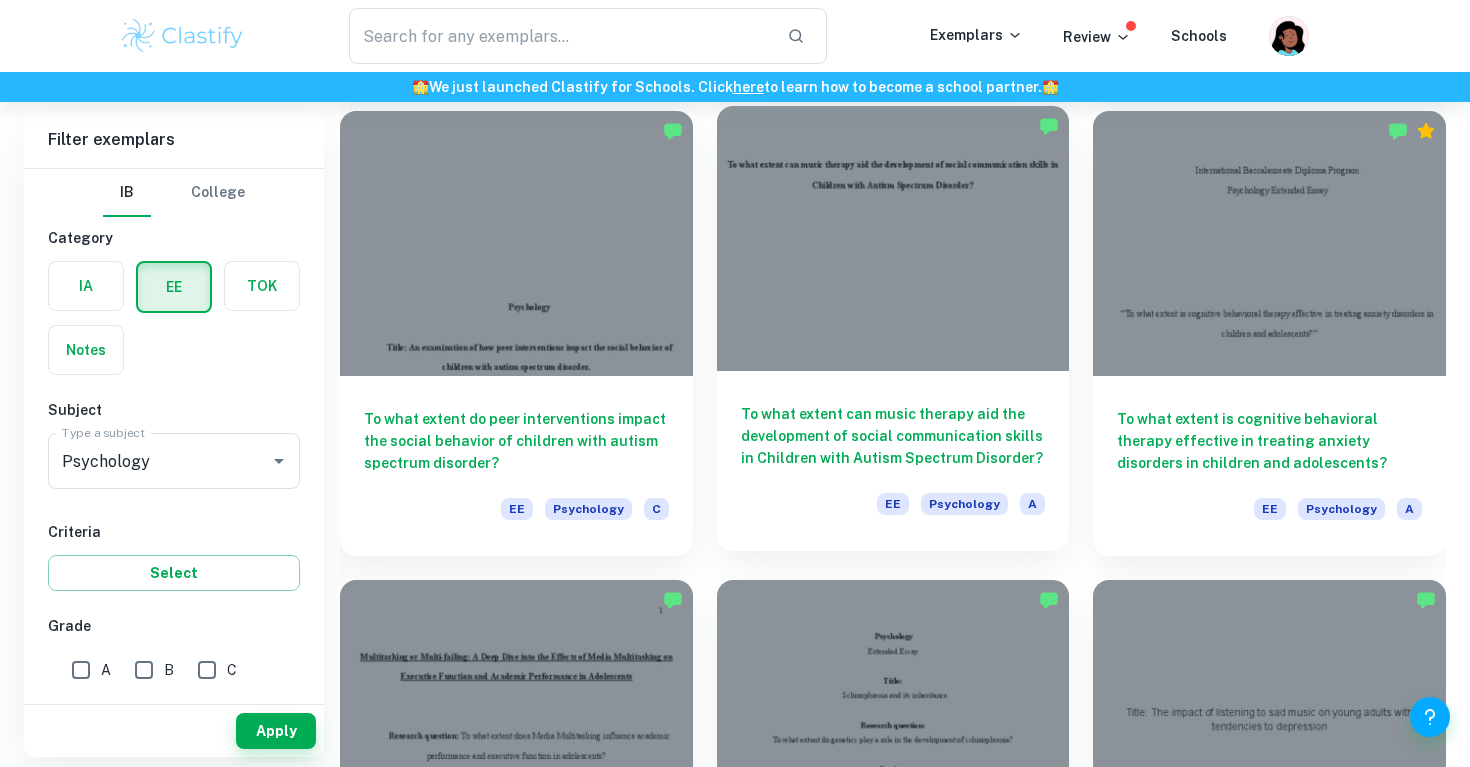 click on "To what extent can music therapy aid the development of social communication skills in Children with Autism Spectrum Disorder?" at bounding box center (893, 436) 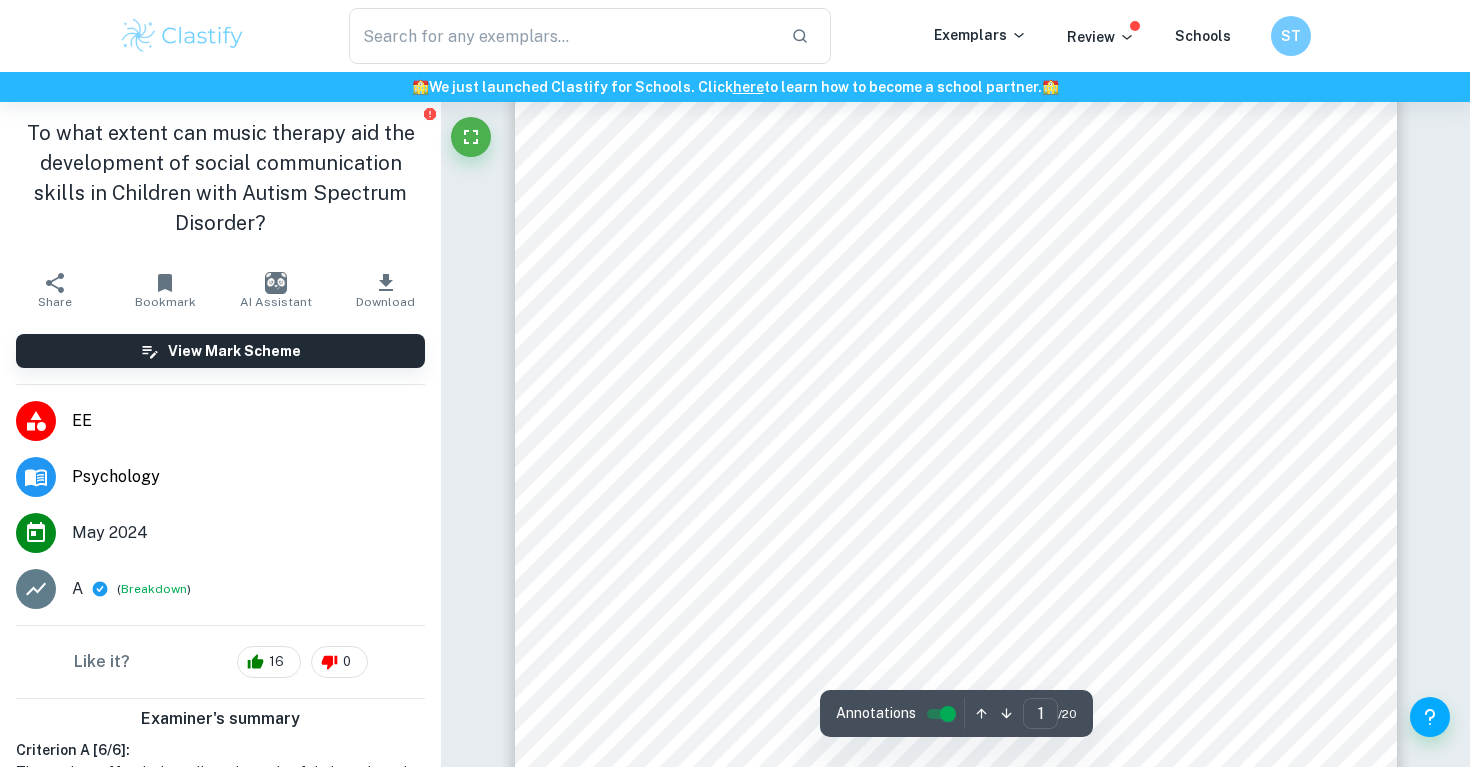 scroll, scrollTop: 310, scrollLeft: 0, axis: vertical 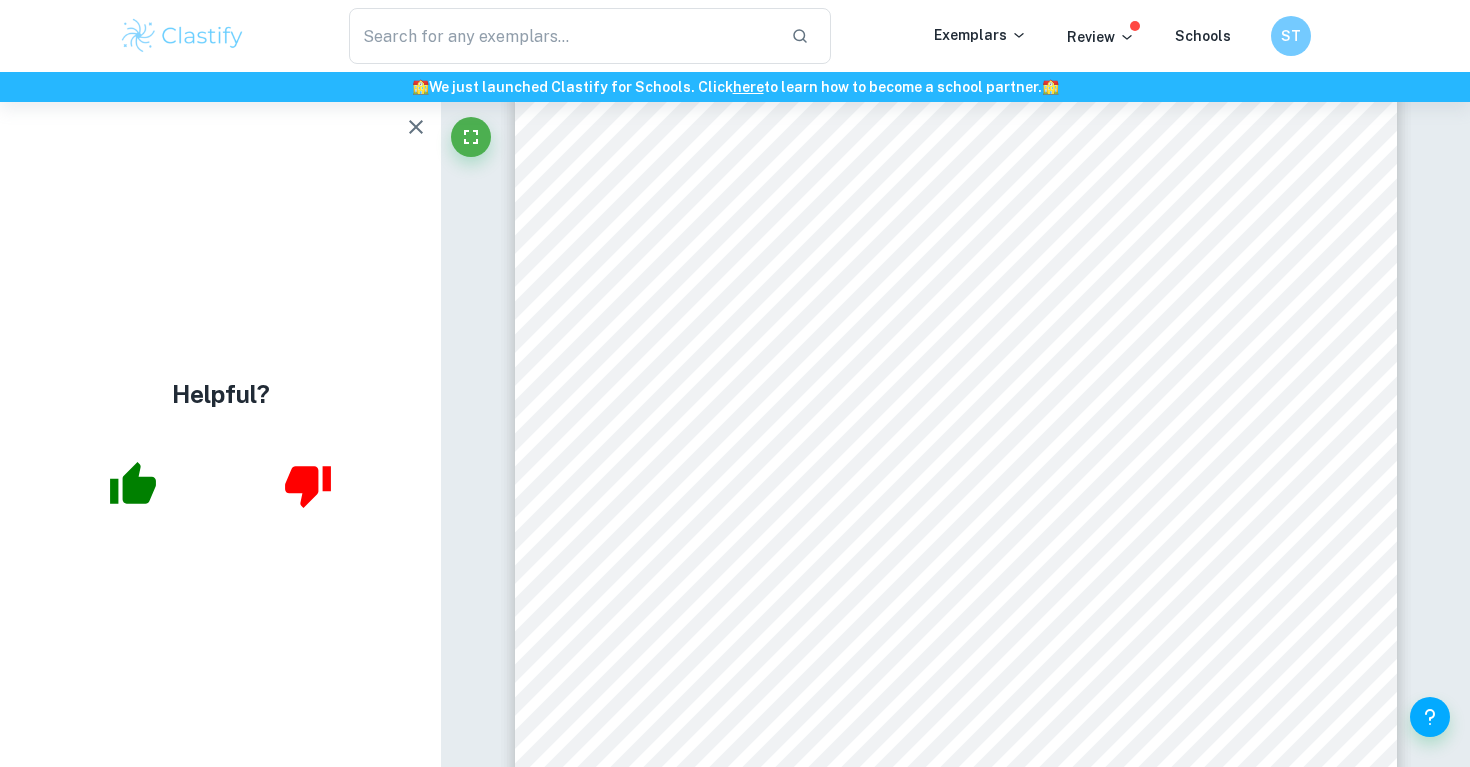 click 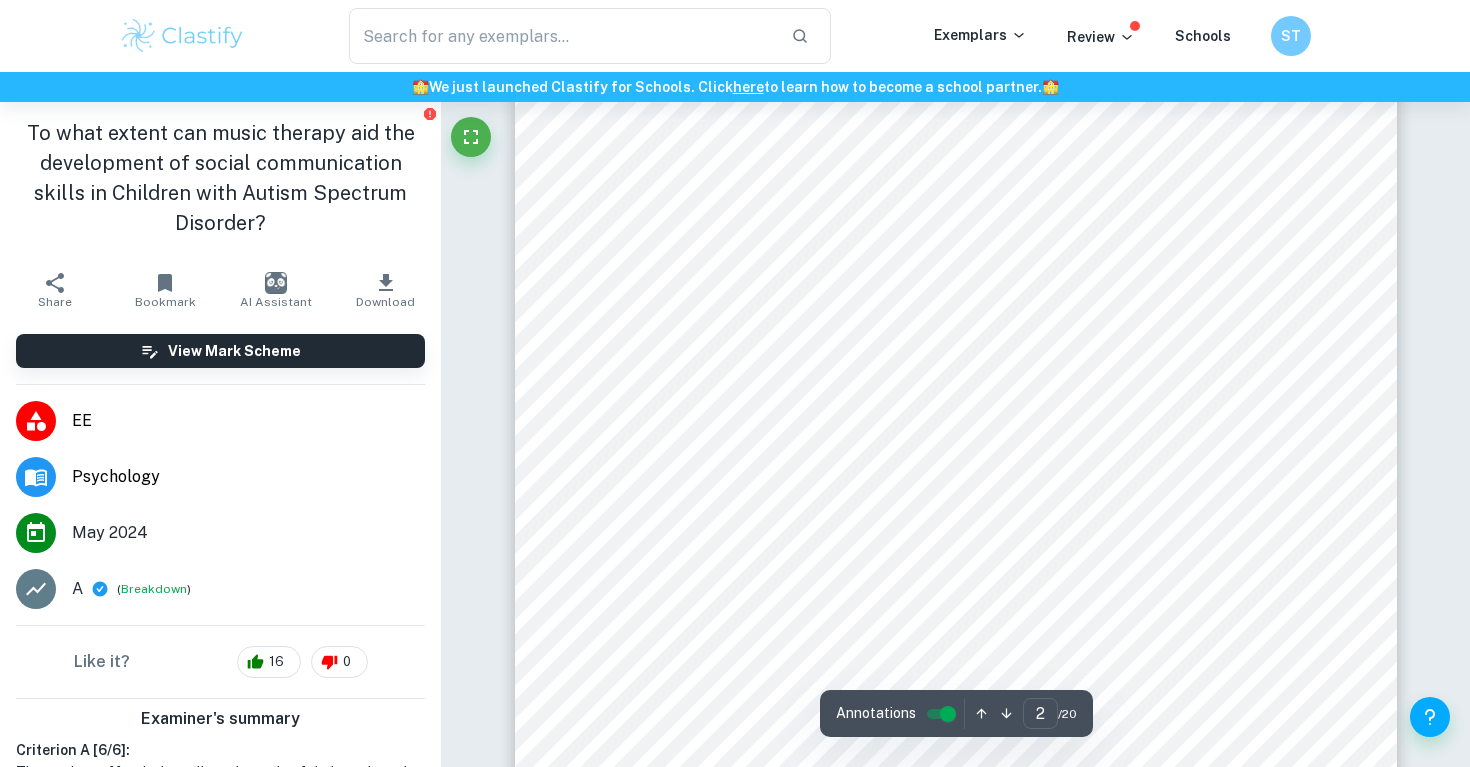 scroll, scrollTop: 1410, scrollLeft: 0, axis: vertical 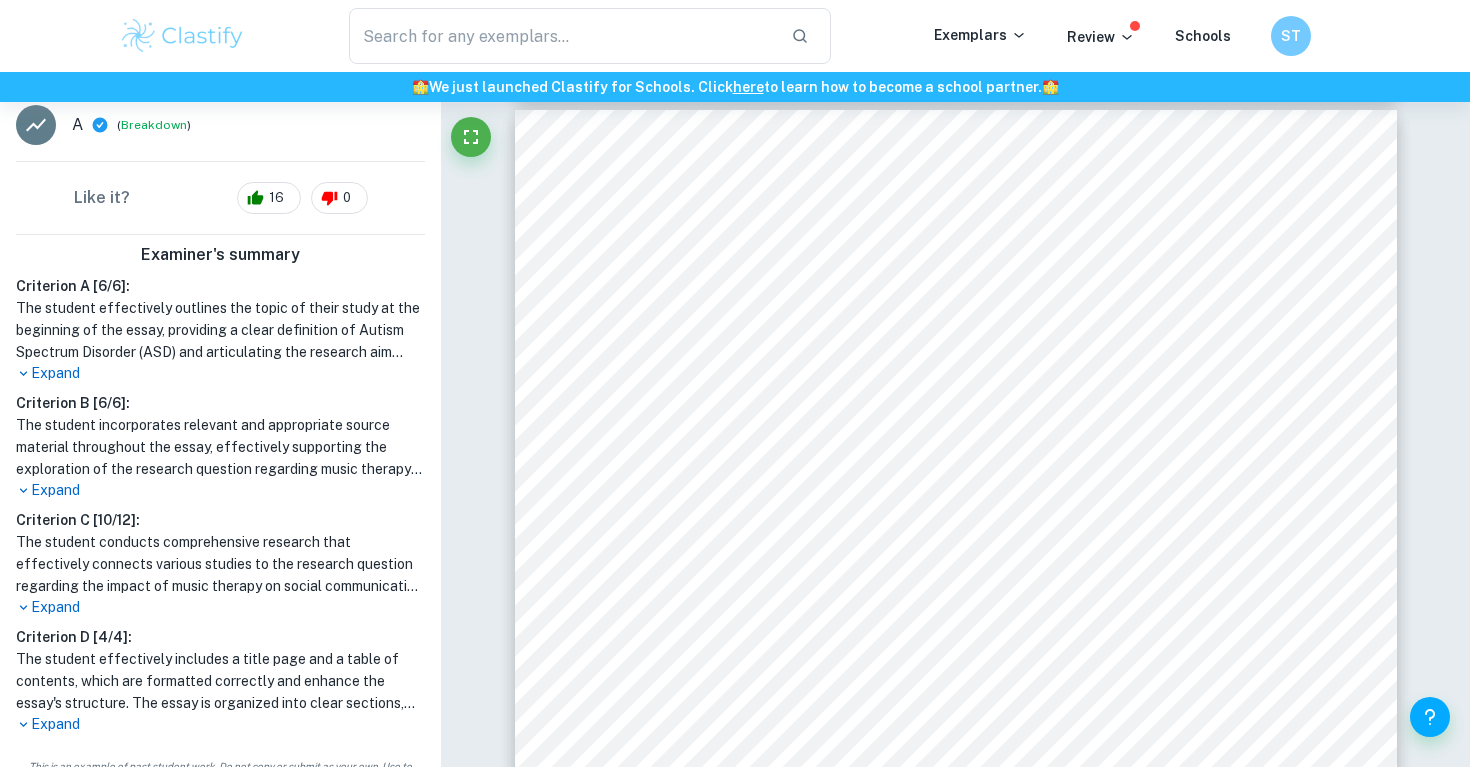 click on "Expand" at bounding box center [220, 373] 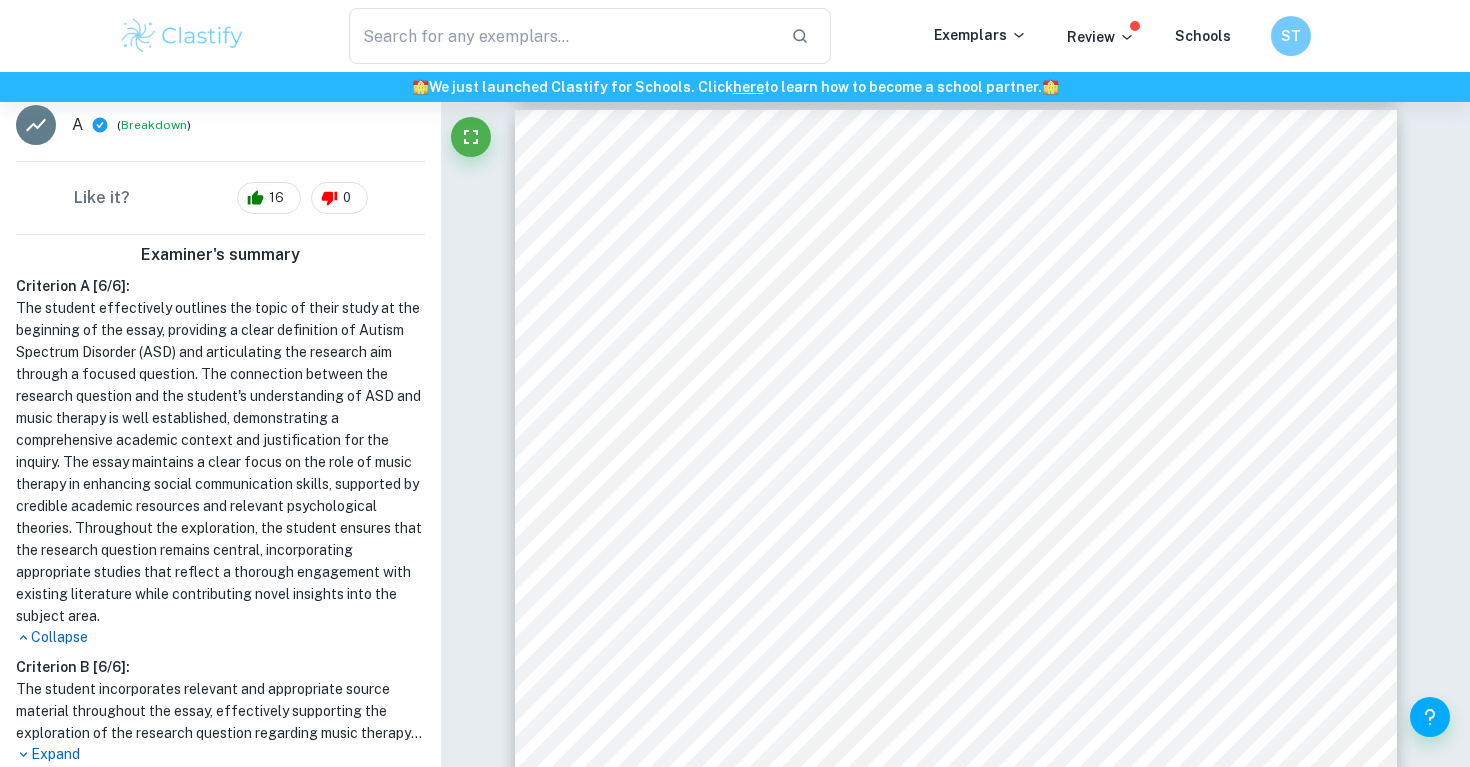 scroll, scrollTop: 656, scrollLeft: 0, axis: vertical 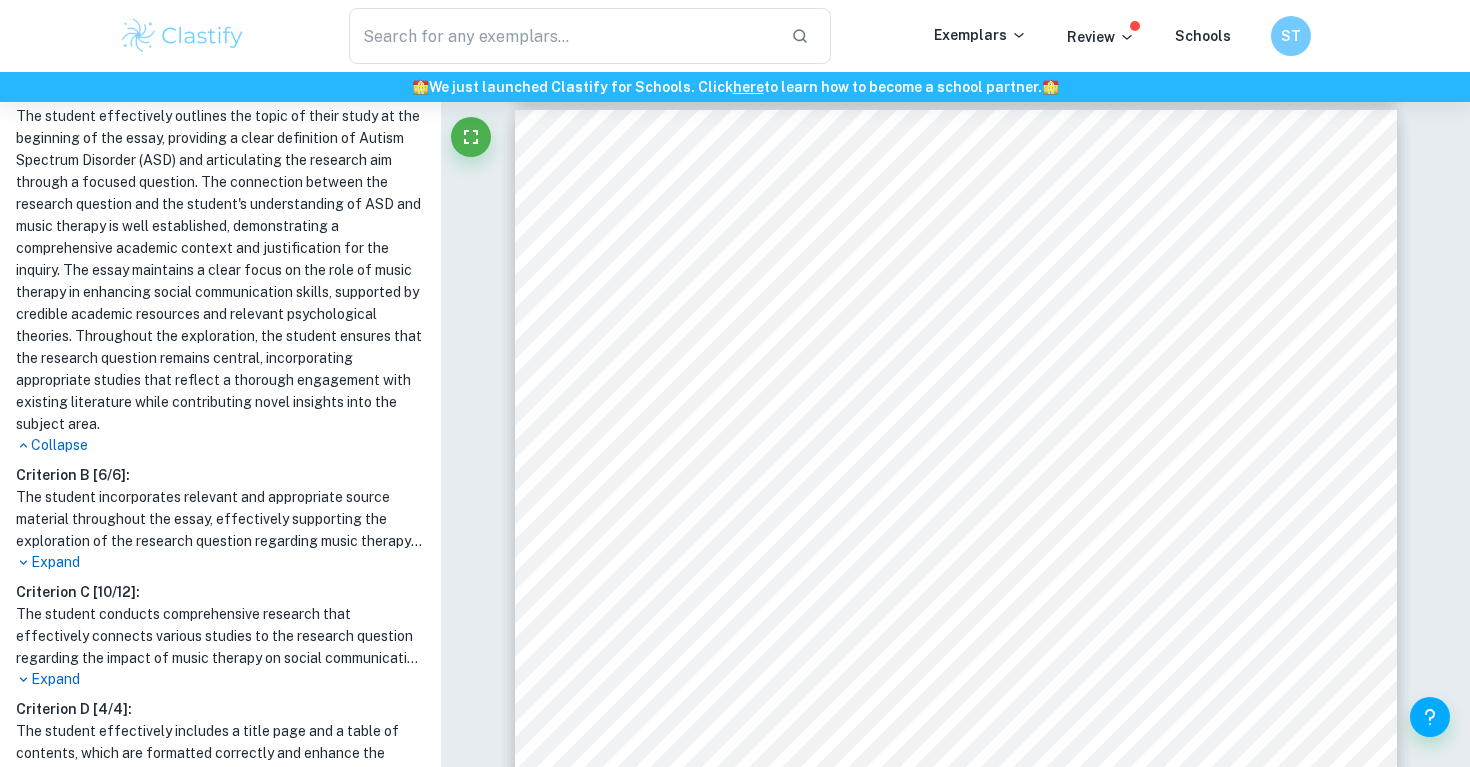 click on "Expand" at bounding box center (220, 679) 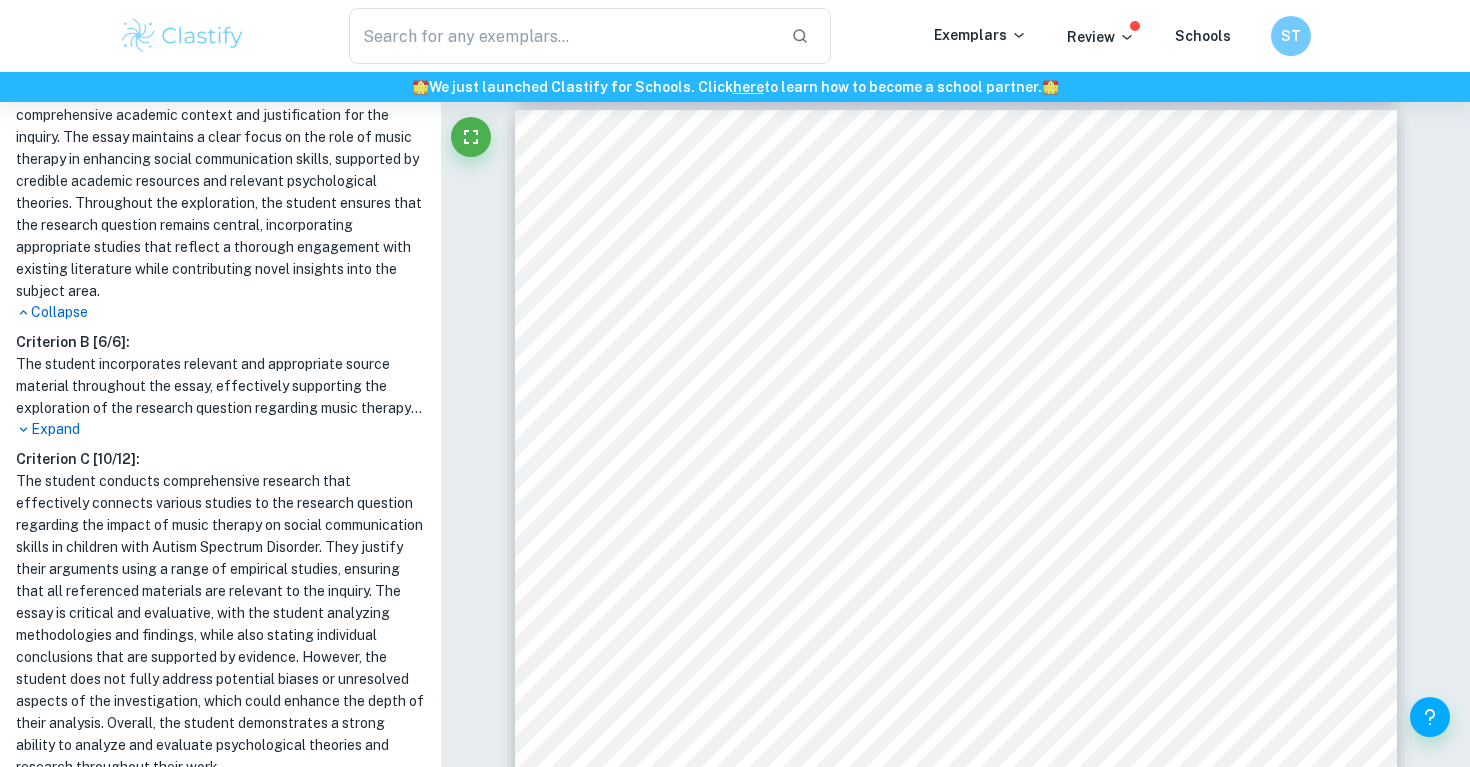 scroll, scrollTop: 887, scrollLeft: 0, axis: vertical 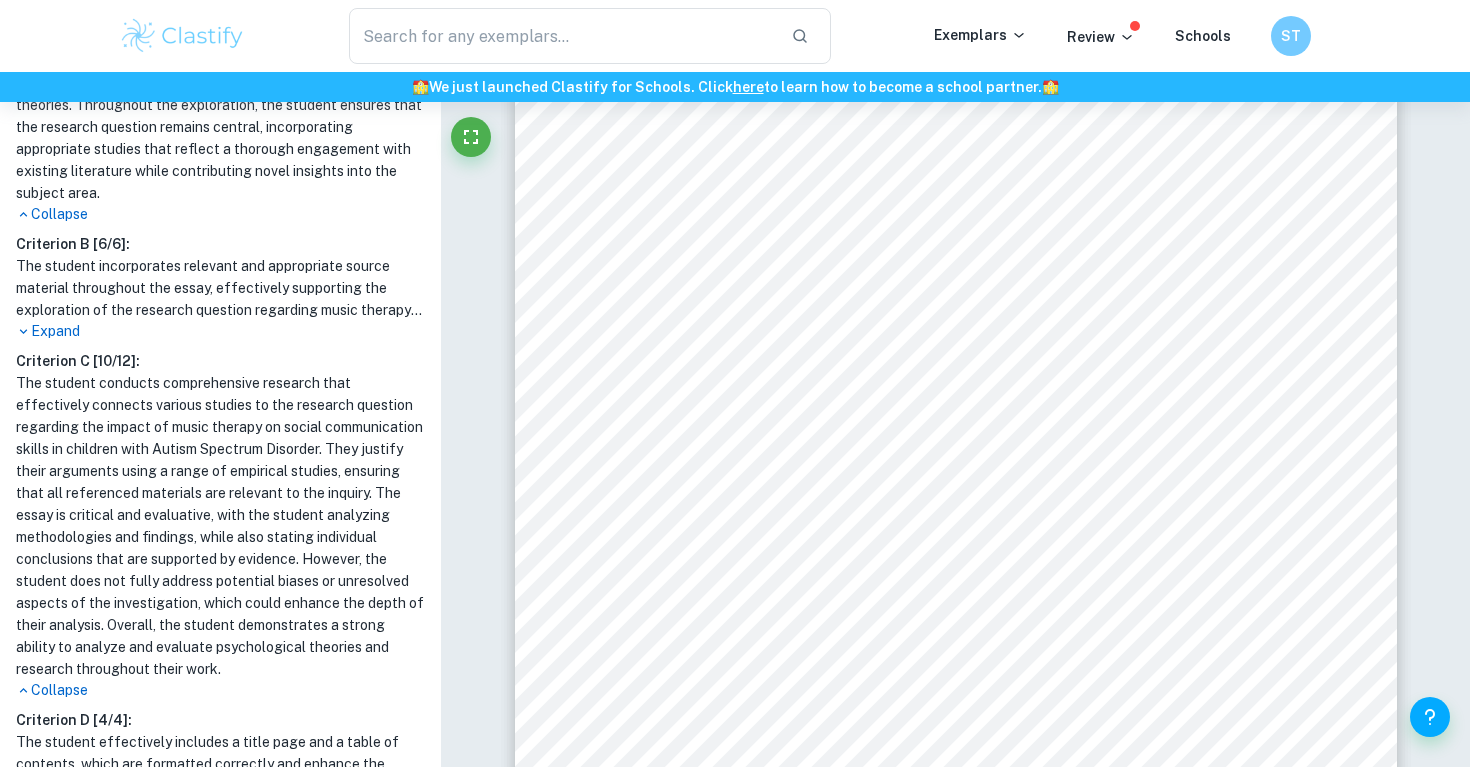 click on "Additionally, the lack of a suitable control group in the study limits the researchers ability to draw firm conclusions about the music intervention's direct contribution to the observed improvements. Moreover, it is vital to highlight participant variability since Sharda et al. failed to account for individual differences in response to the music intervention, such as unique musical preferences or varying sensory sensitivities. These factors could significantly impact the effectiveness of the intervention. The limitations identified in this study highlight the need for future research to fill these gaps. This will lead to a better understanding of how music   interventions,   neural   mechanisms,   and   individual   differences   interact   within psychological frameworks (Sharda et al., 2018). Bharathi et al. 2019 Studied the effectiveness of music therapy (MT) in improving social skills in children with autism. This study used a quasi-experimental design with a control group. Therefore, the experimental" at bounding box center (956, 267) 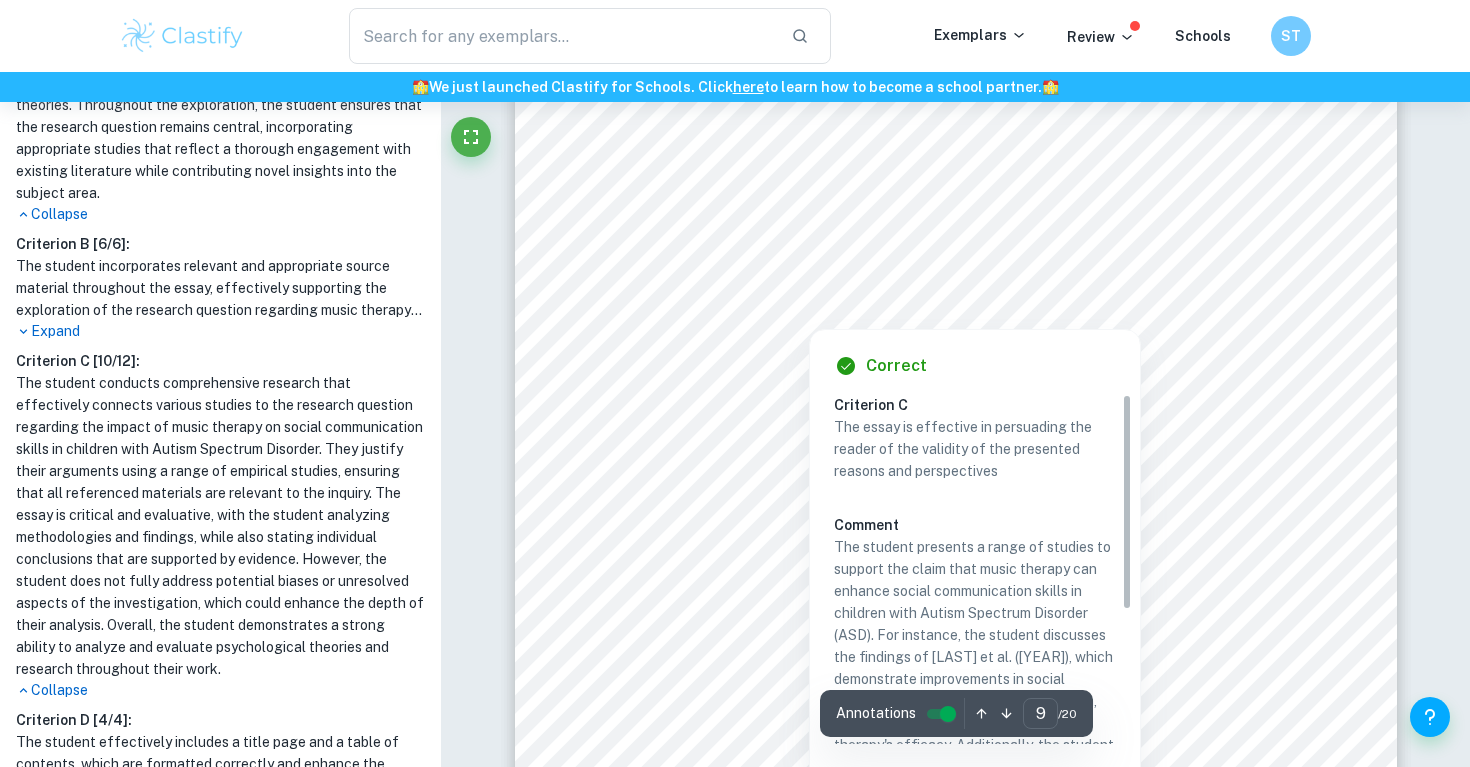 scroll, scrollTop: 10434, scrollLeft: 0, axis: vertical 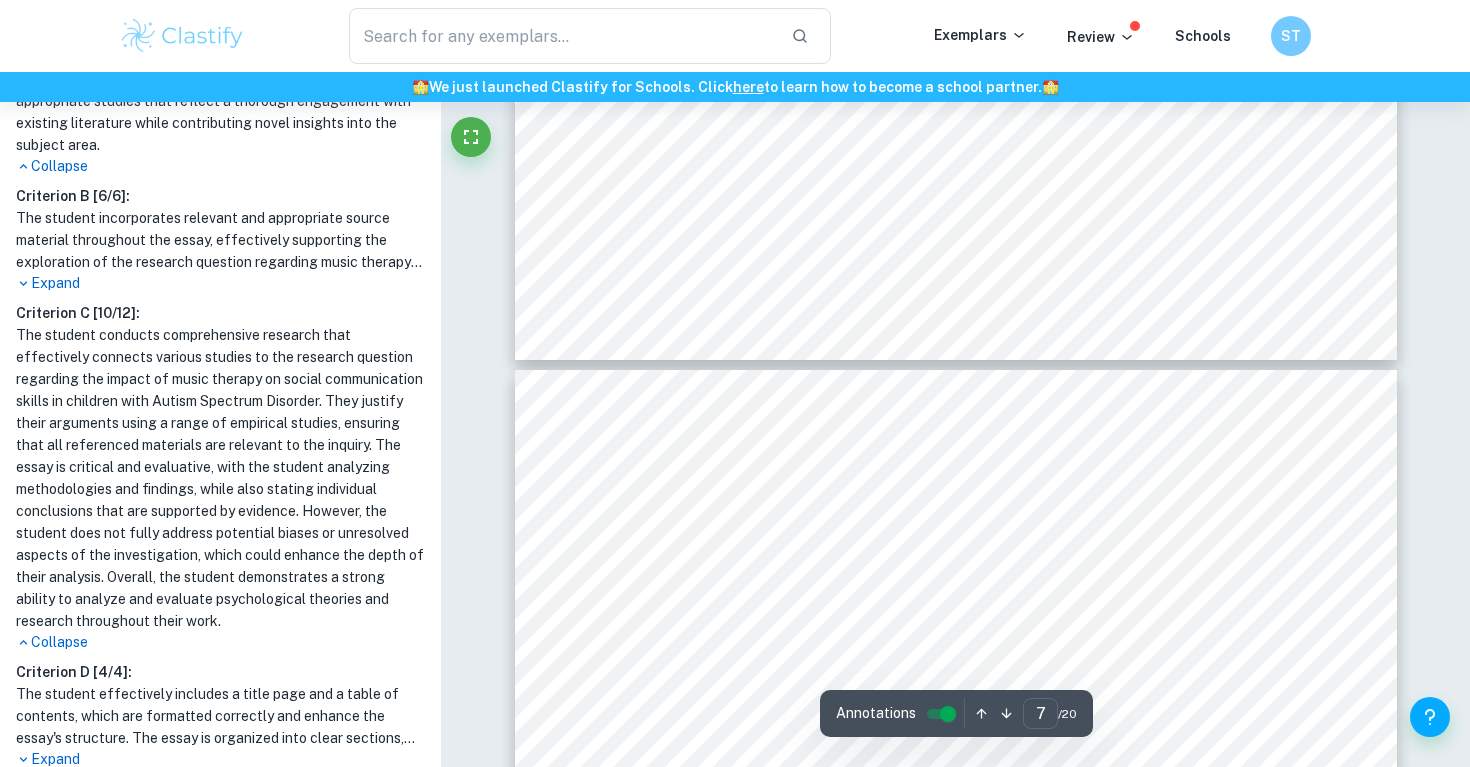 type on "8" 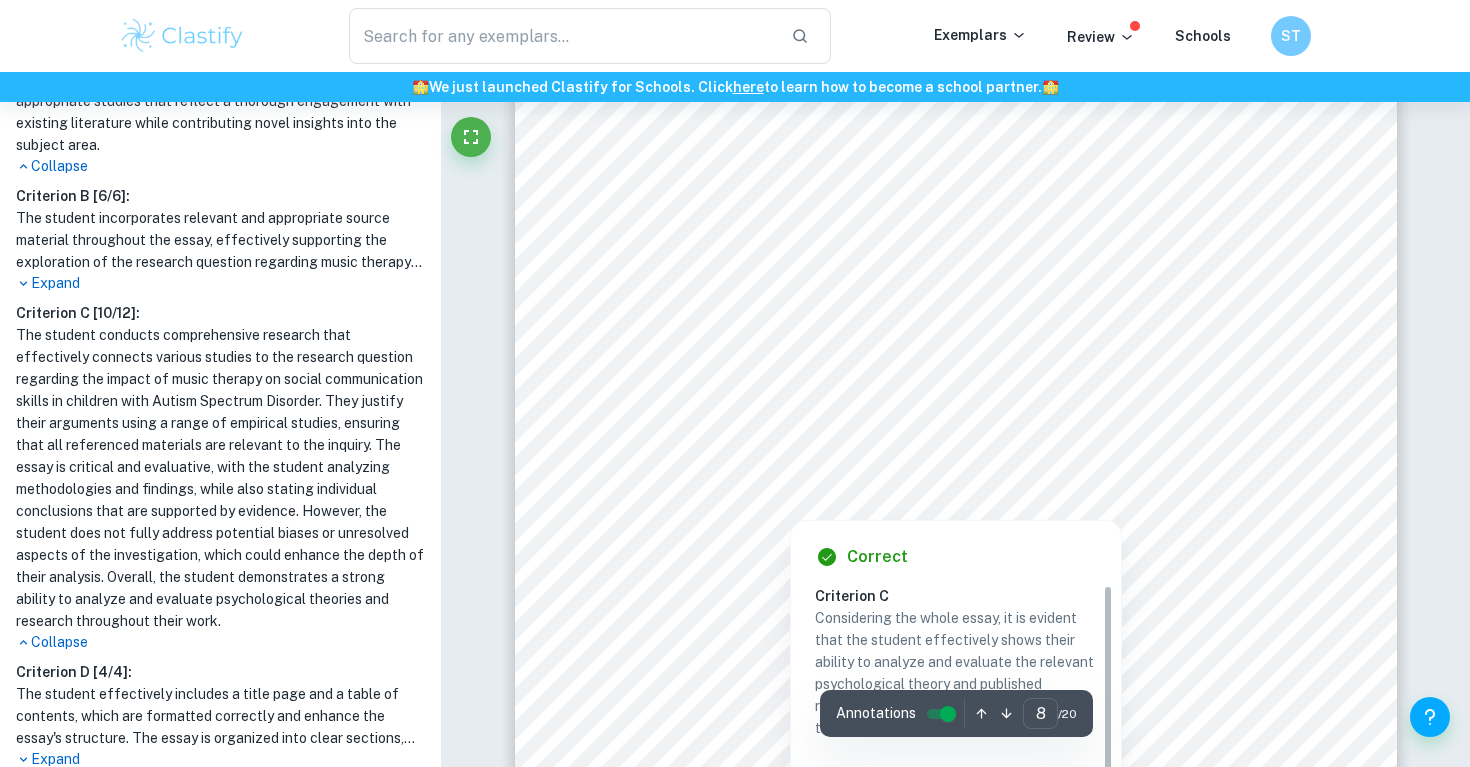 scroll, scrollTop: 9308, scrollLeft: 0, axis: vertical 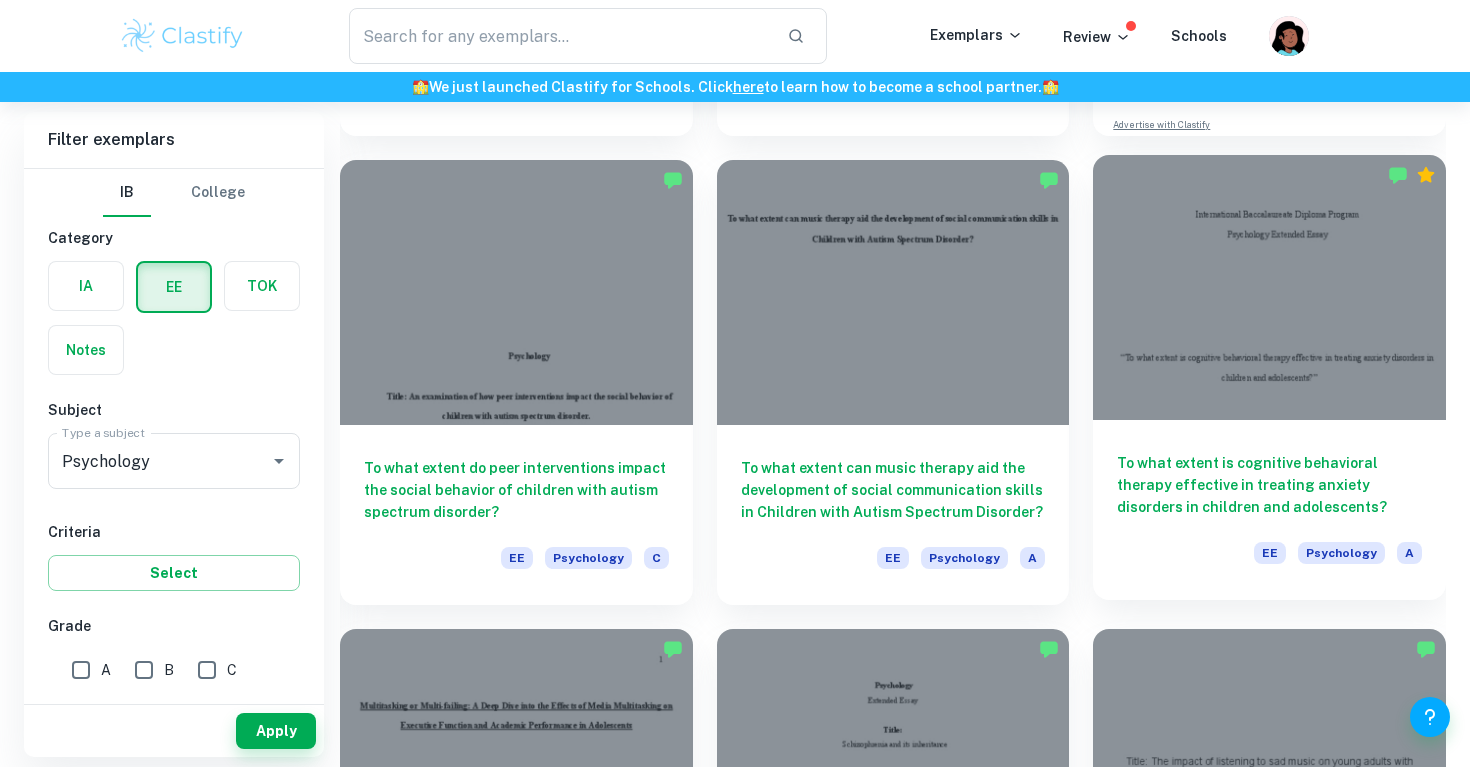 click on "To what extent is cognitive behavioral therapy effective in treating anxiety disorders in children and adolescents?" at bounding box center [1269, 485] 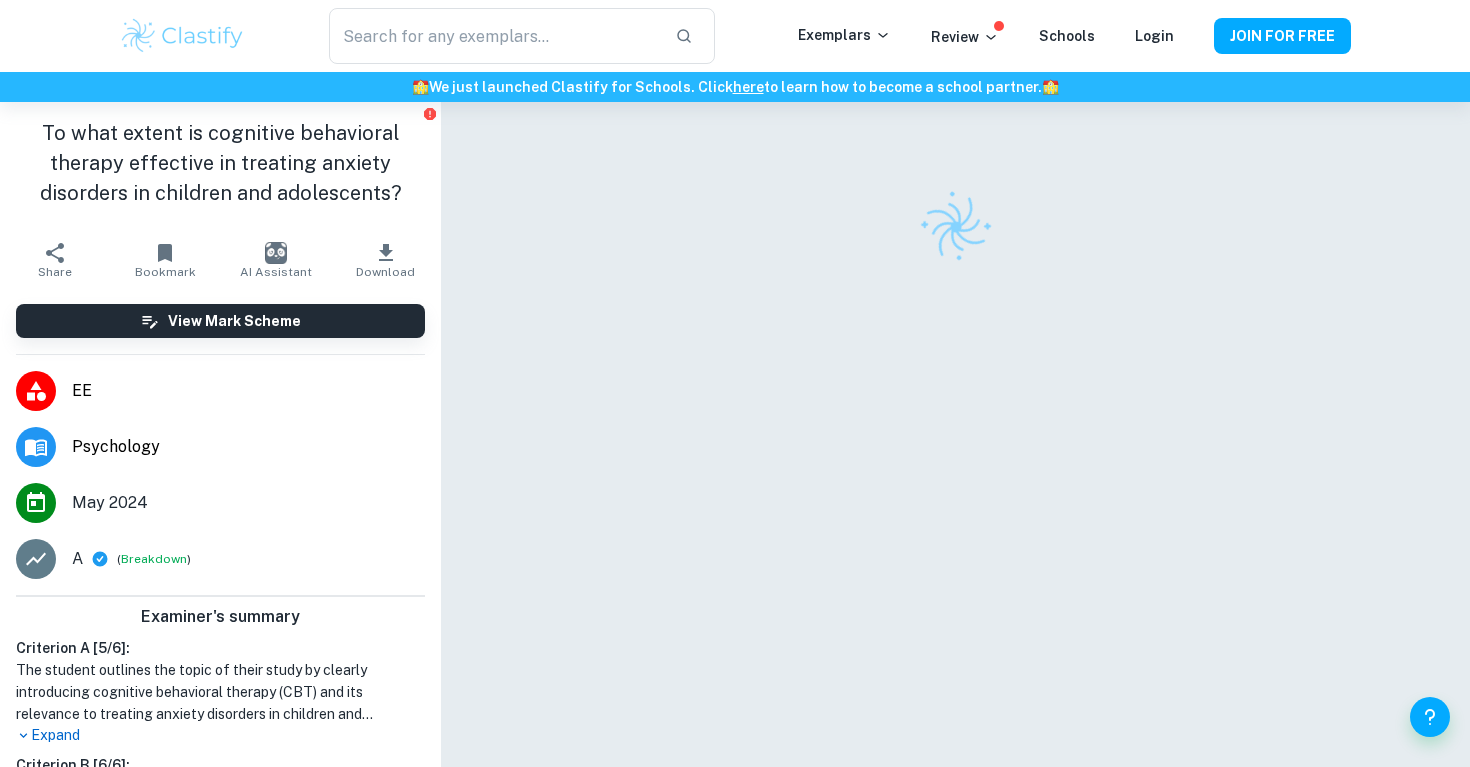 scroll, scrollTop: 0, scrollLeft: 0, axis: both 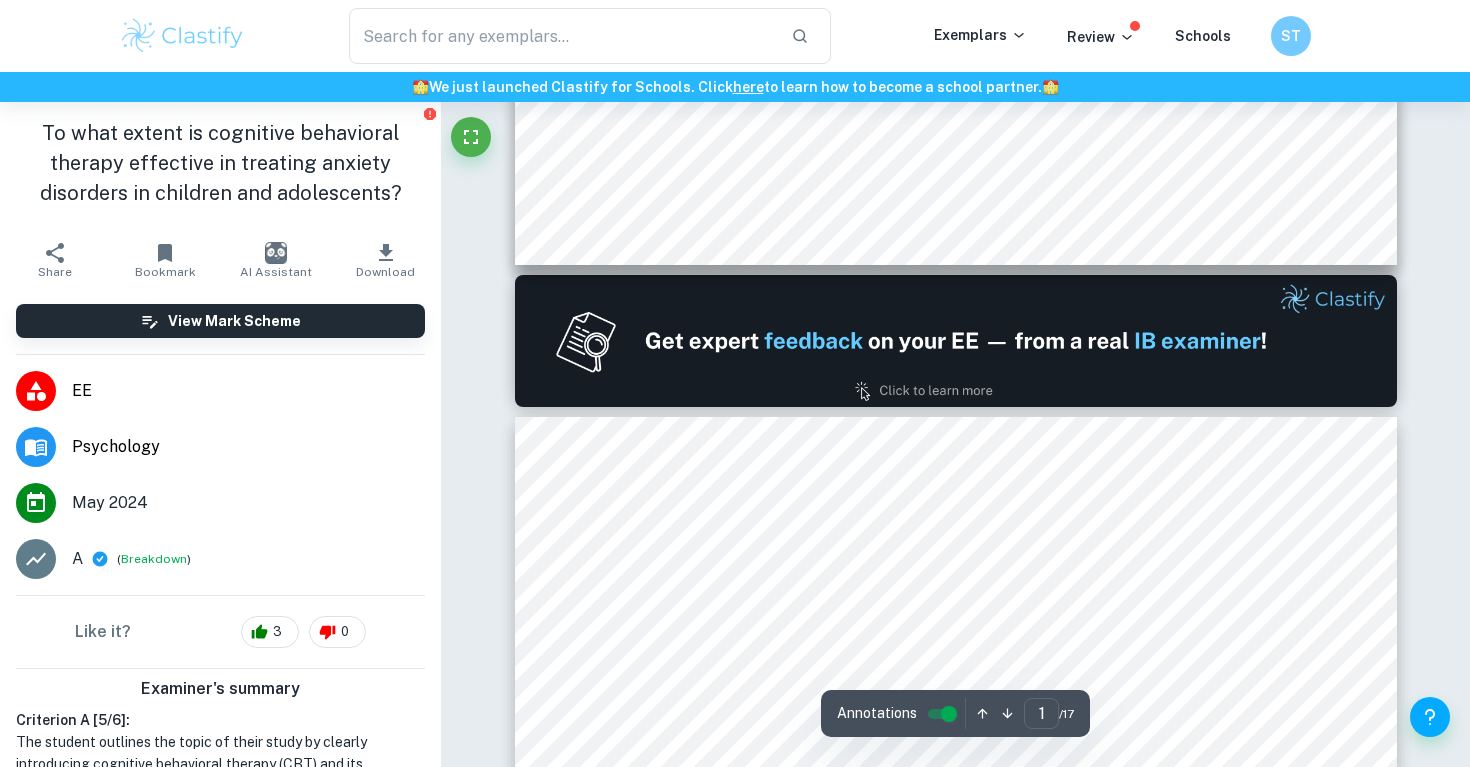 type on "2" 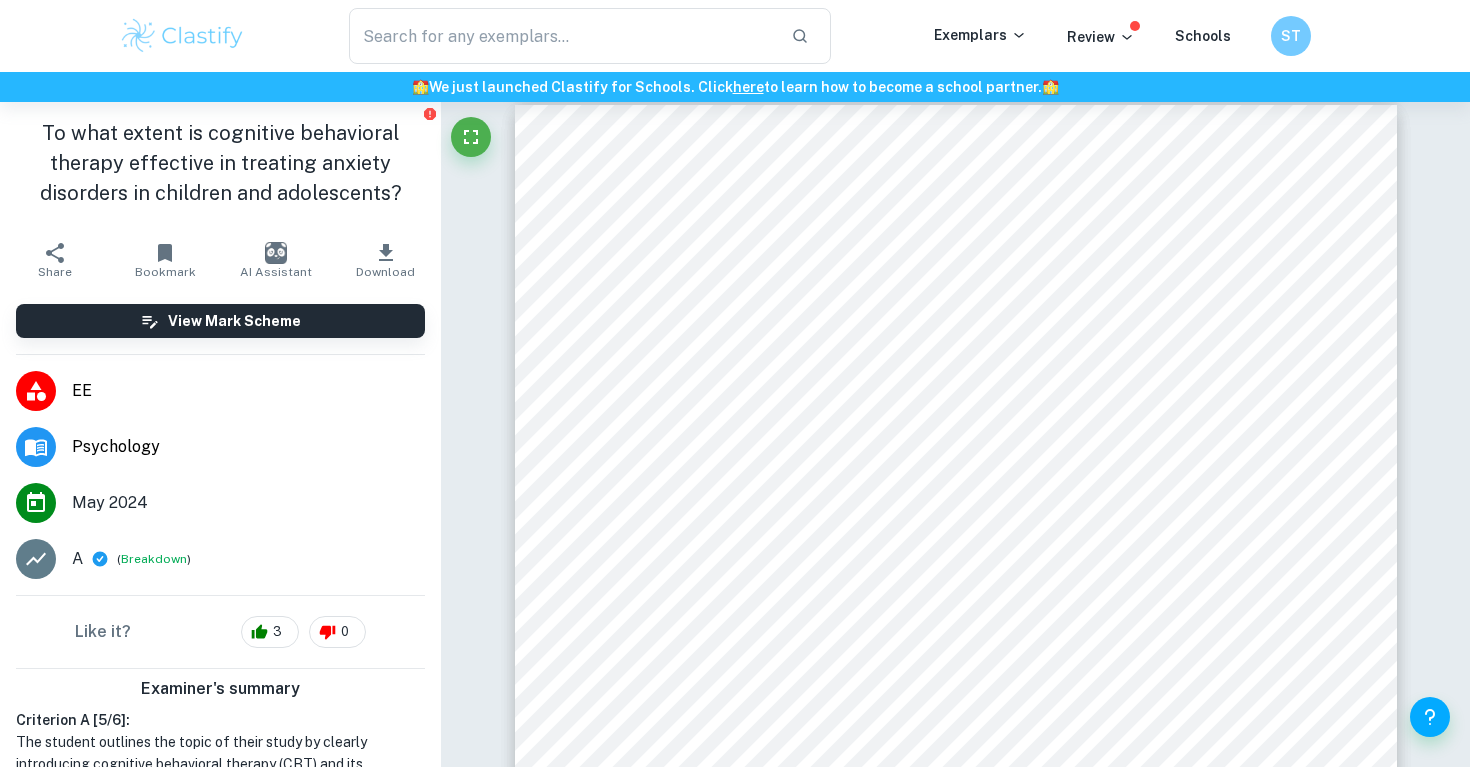 scroll, scrollTop: 1431, scrollLeft: 0, axis: vertical 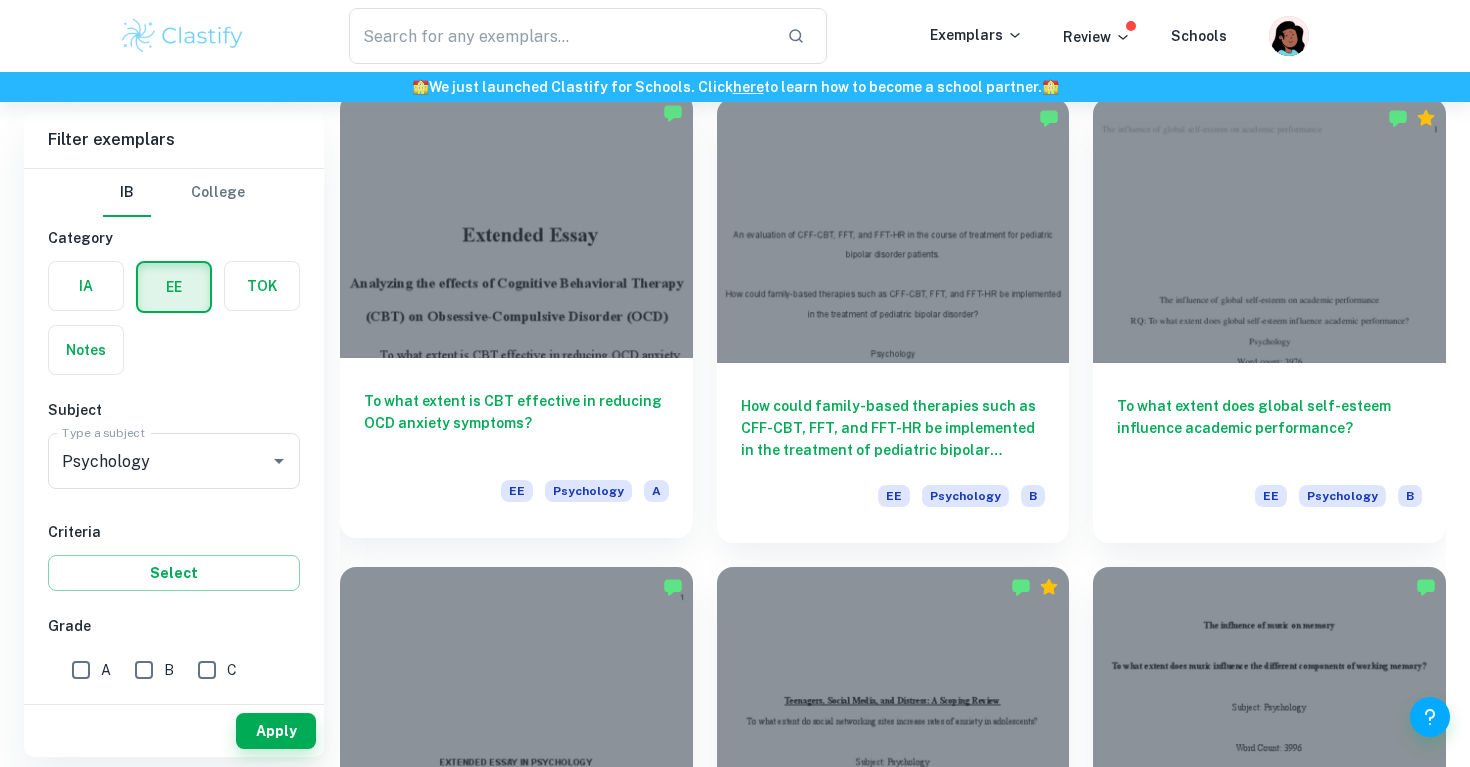 click on "To what extent is CBT effective in reducing OCD anxiety symptoms?" at bounding box center (516, 423) 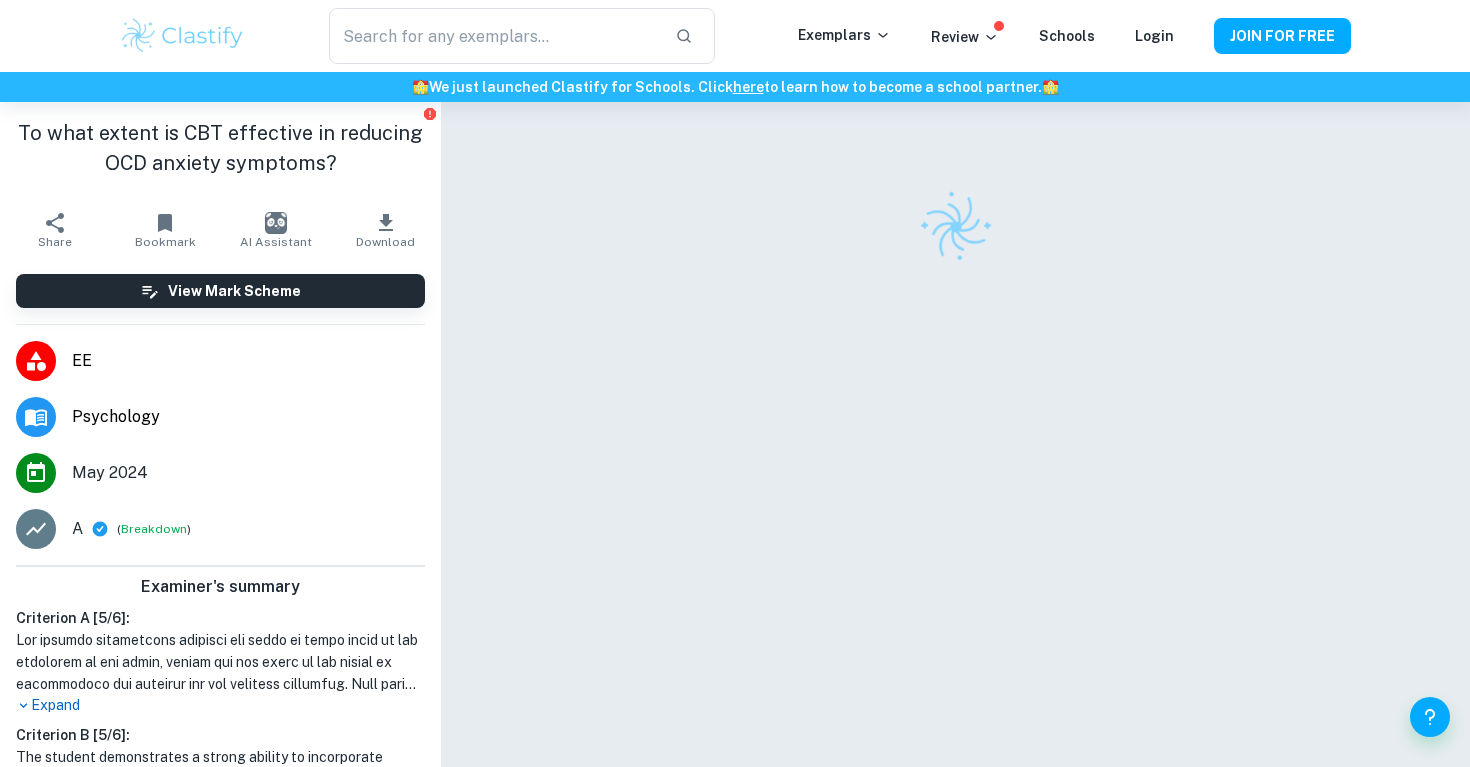 scroll, scrollTop: 0, scrollLeft: 0, axis: both 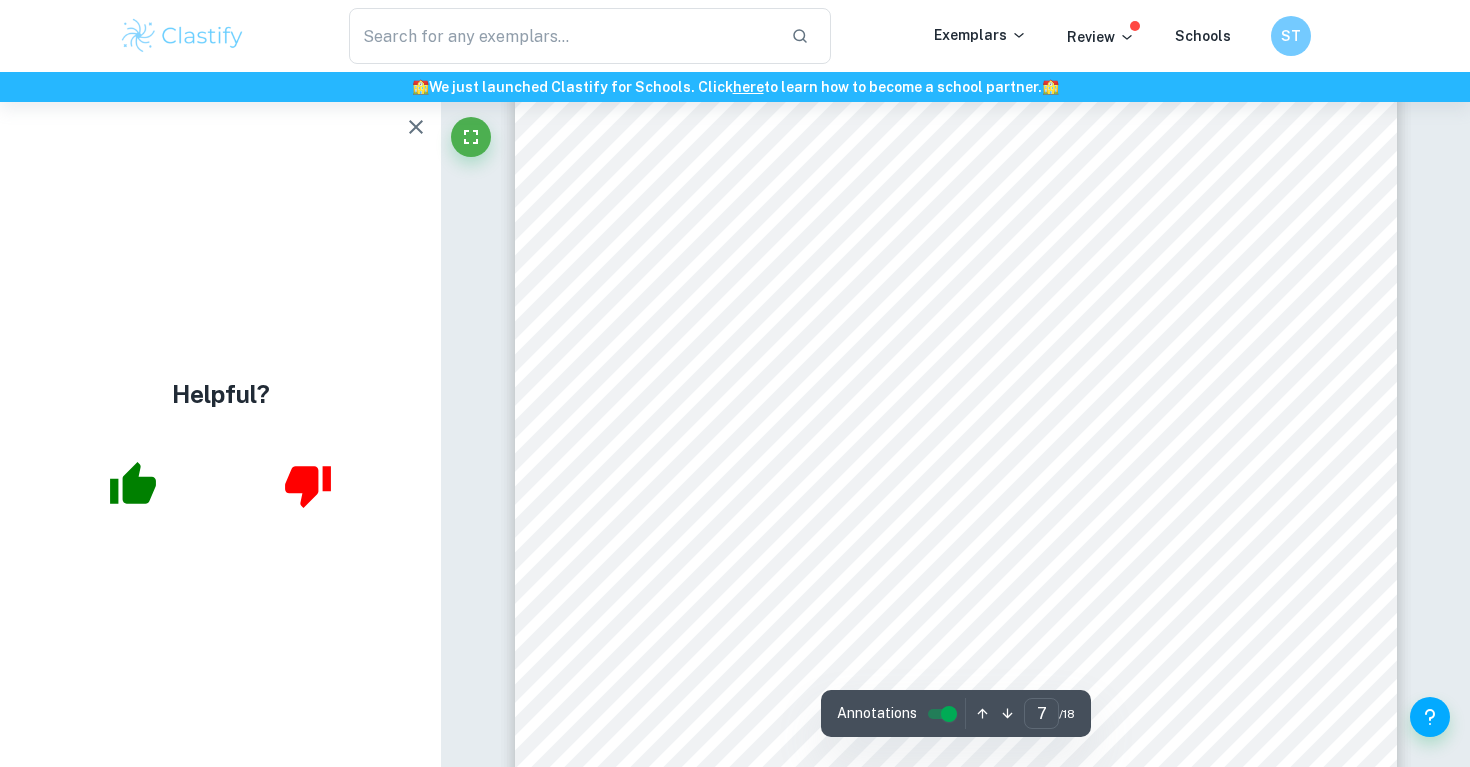click on "Helpful?" at bounding box center [220, 434] 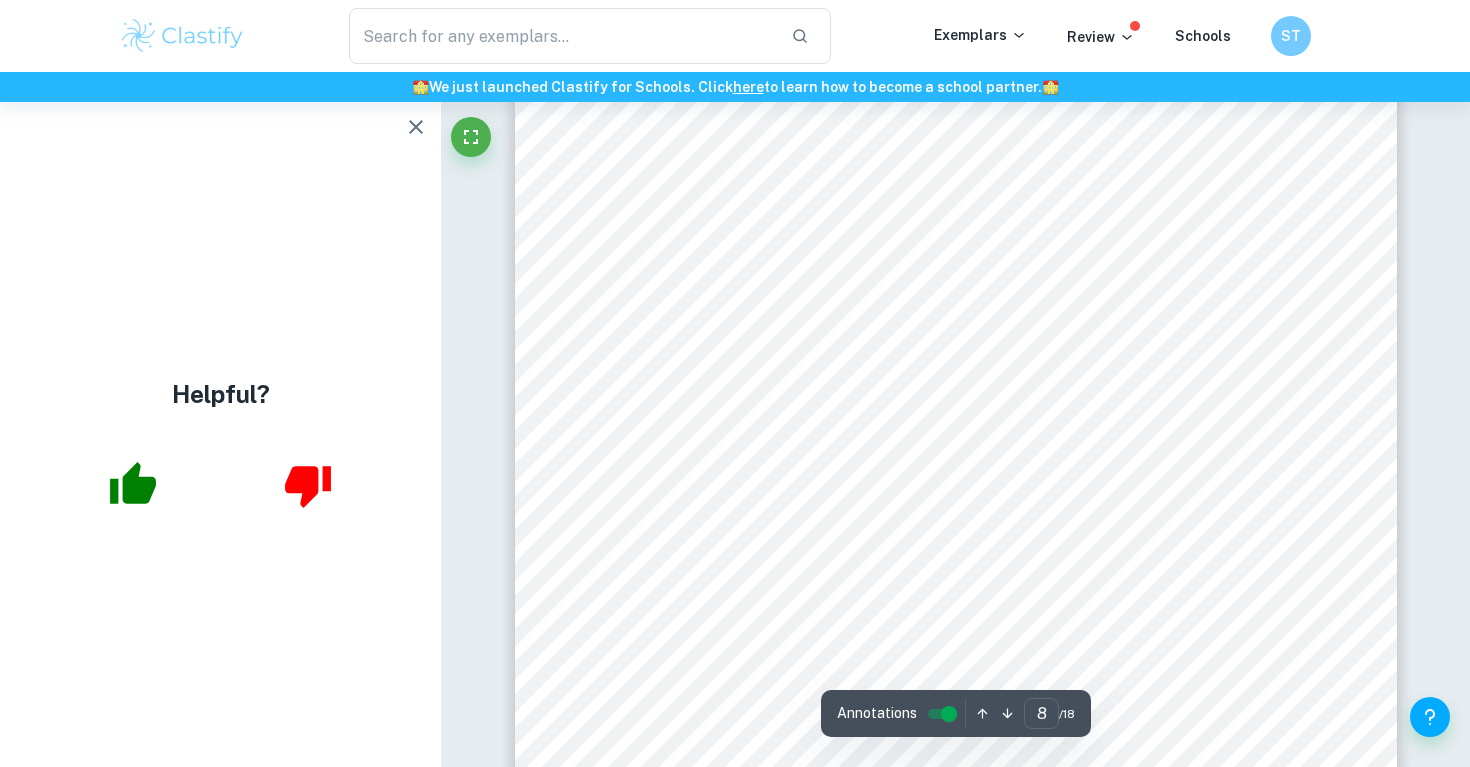 scroll, scrollTop: 8394, scrollLeft: 0, axis: vertical 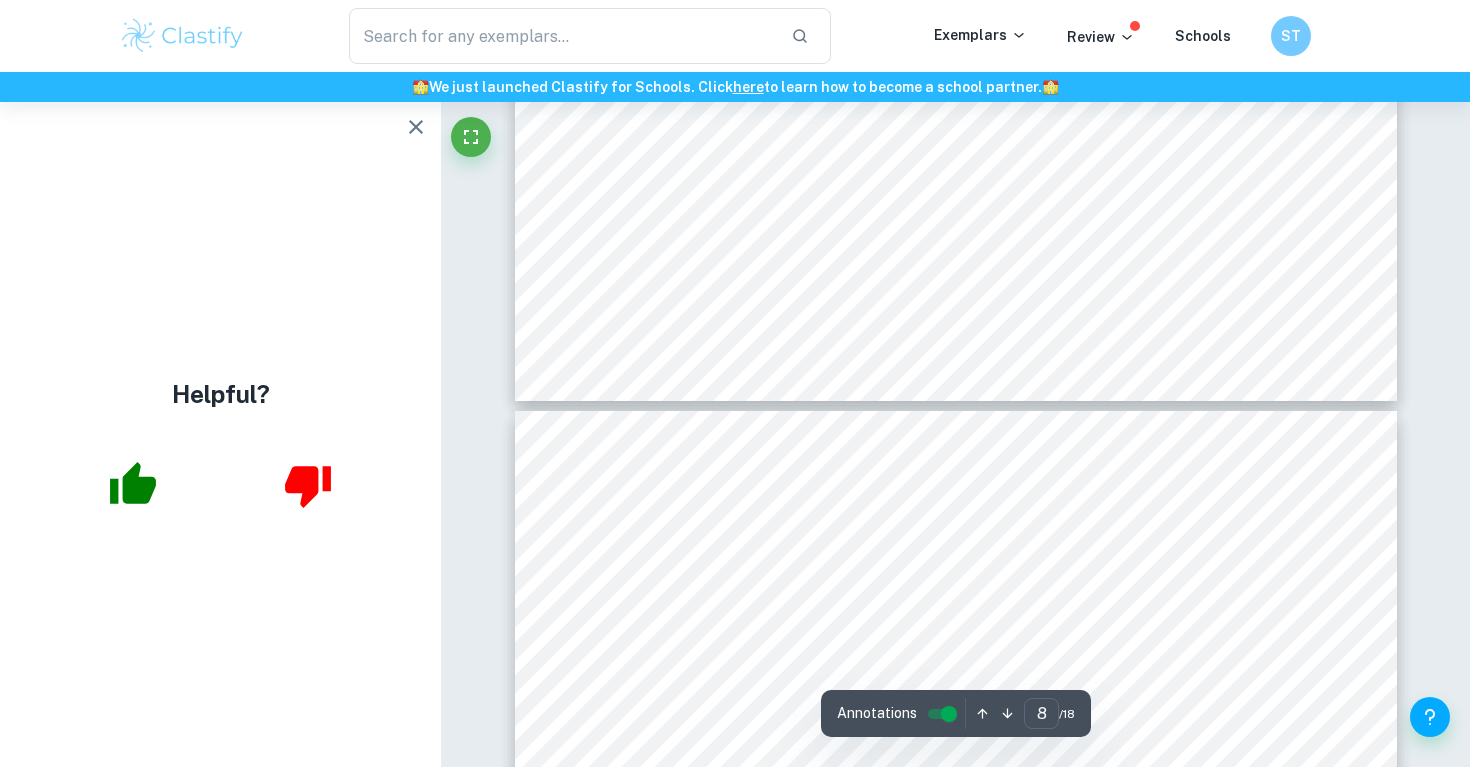 type on "9" 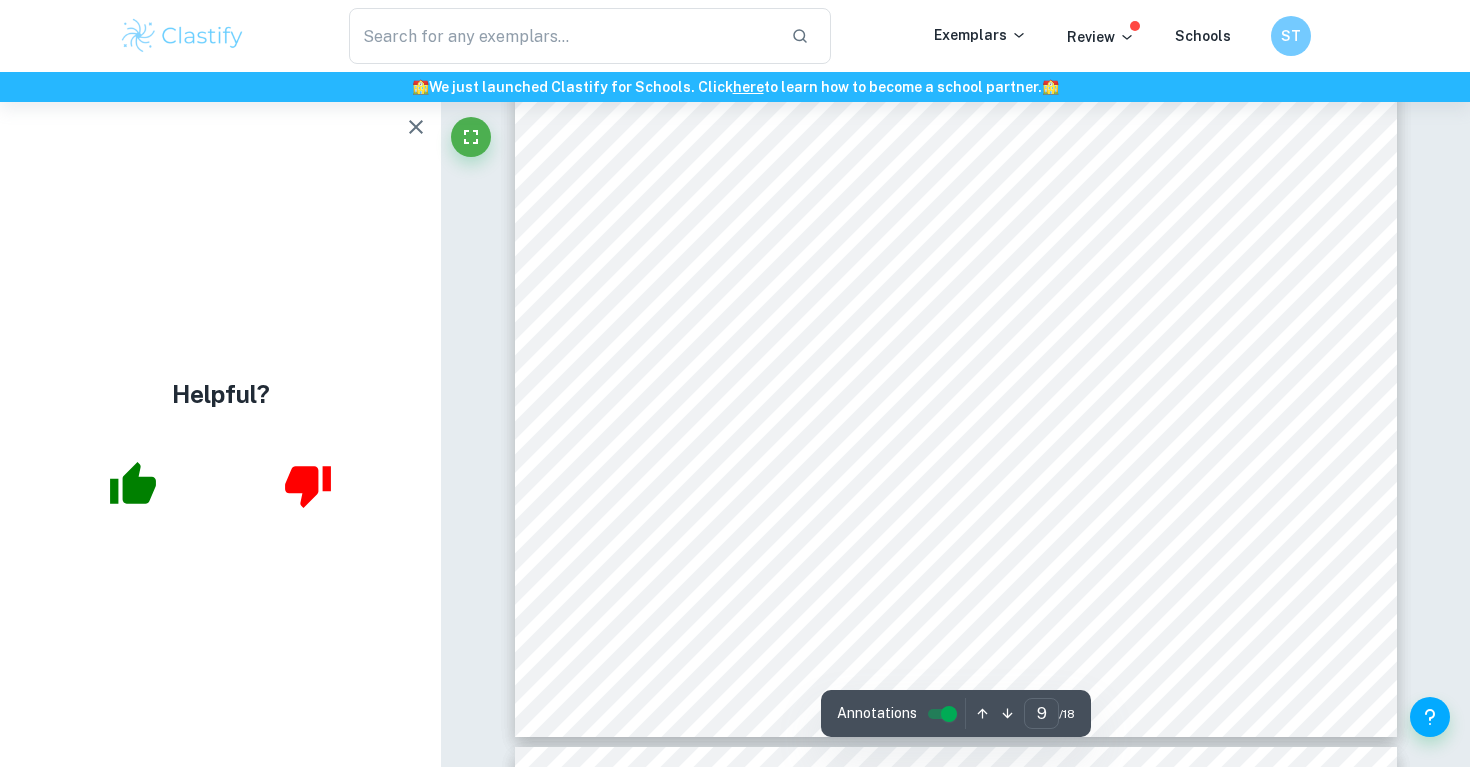 scroll, scrollTop: 9877, scrollLeft: 0, axis: vertical 